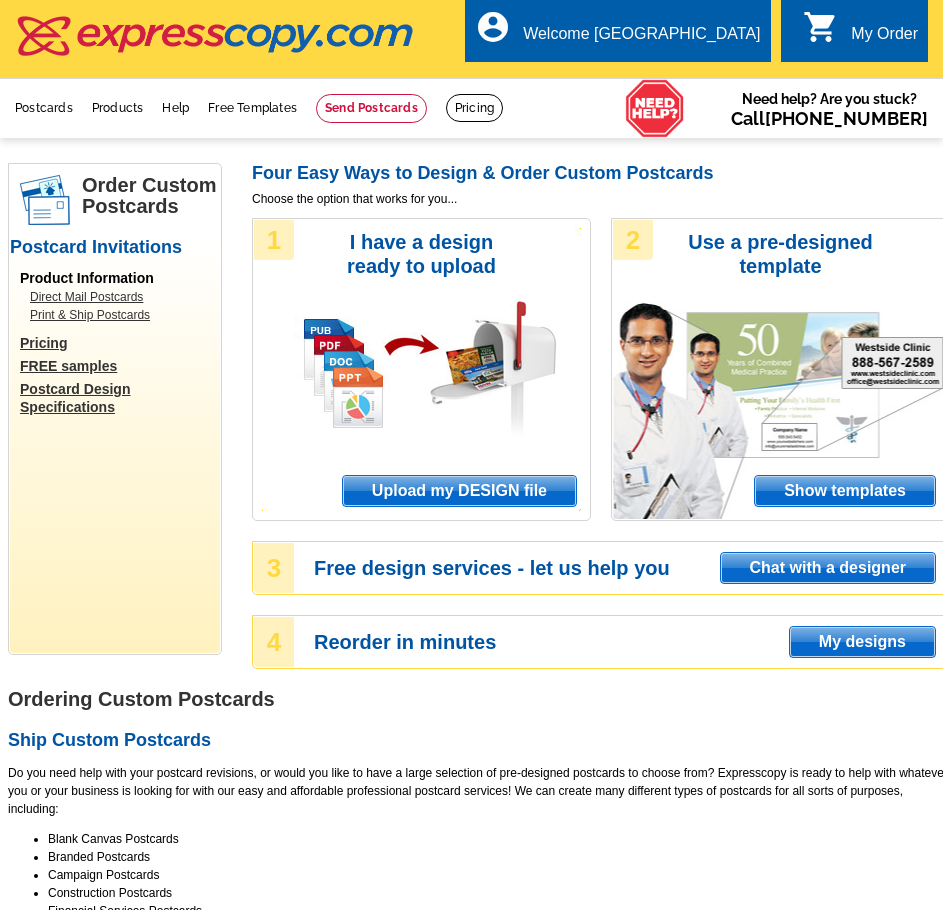 scroll, scrollTop: 0, scrollLeft: 0, axis: both 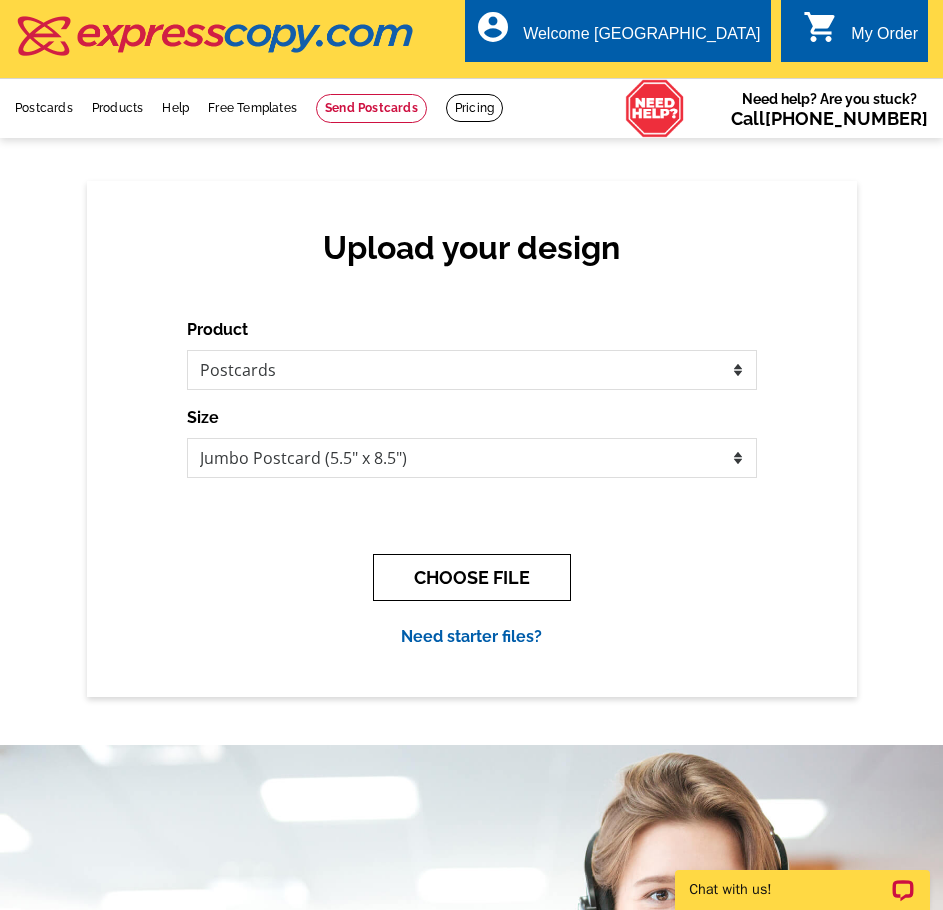click on "CHOOSE FILE" at bounding box center [472, 577] 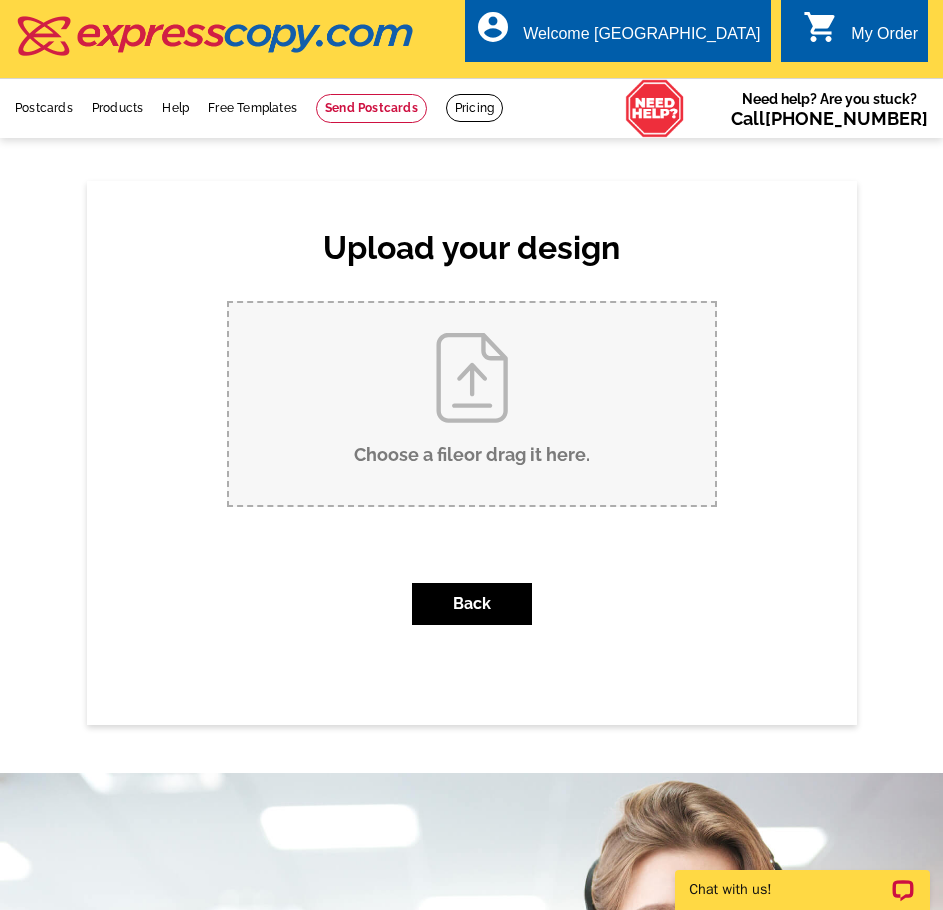 click on "Choose a file  or drag it here ." at bounding box center [472, 404] 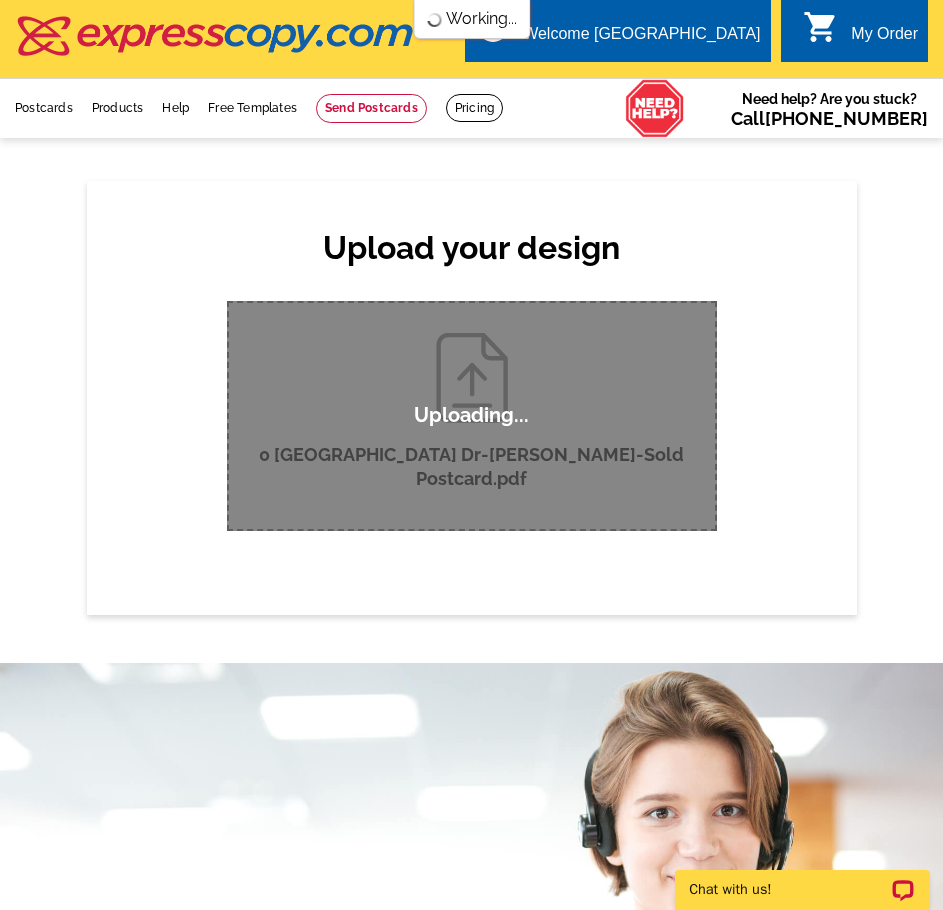 scroll, scrollTop: 0, scrollLeft: 0, axis: both 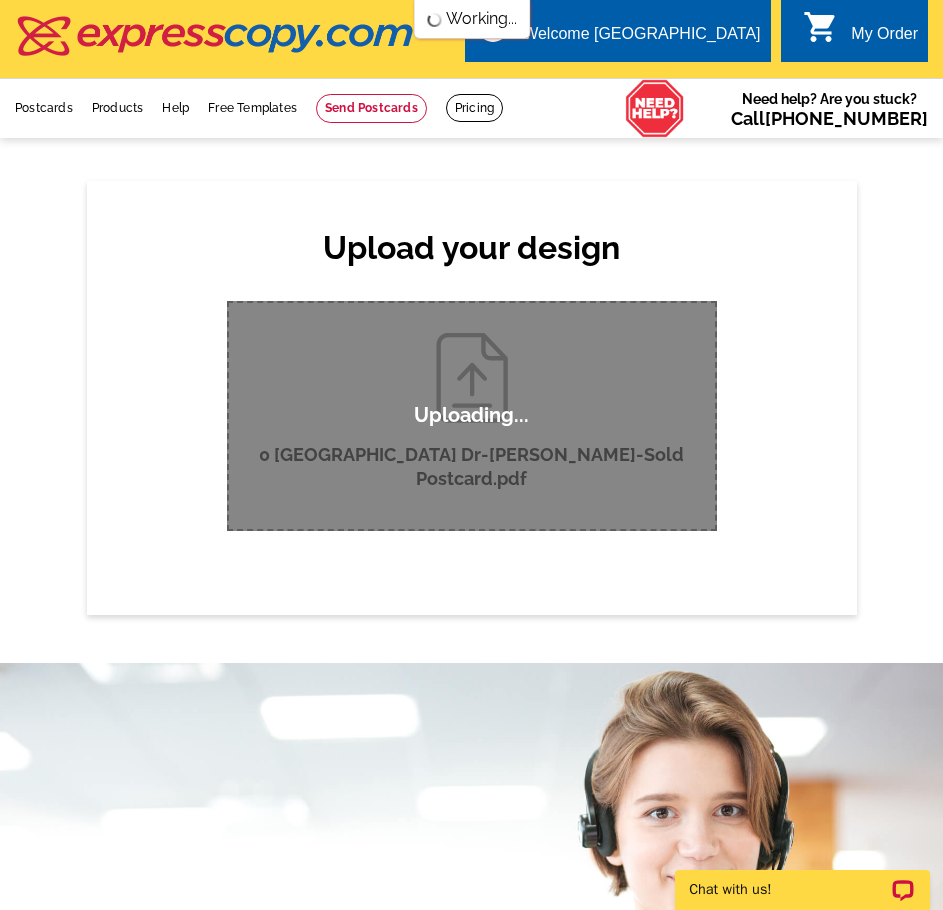 type 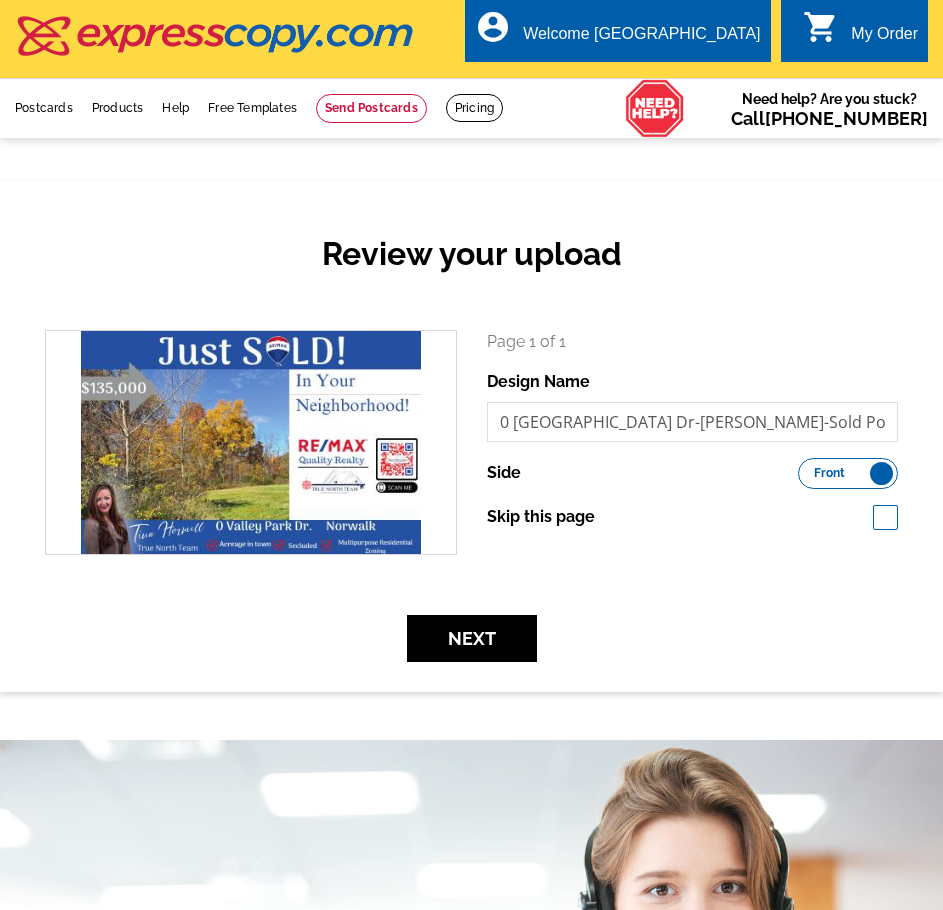 scroll, scrollTop: 0, scrollLeft: 0, axis: both 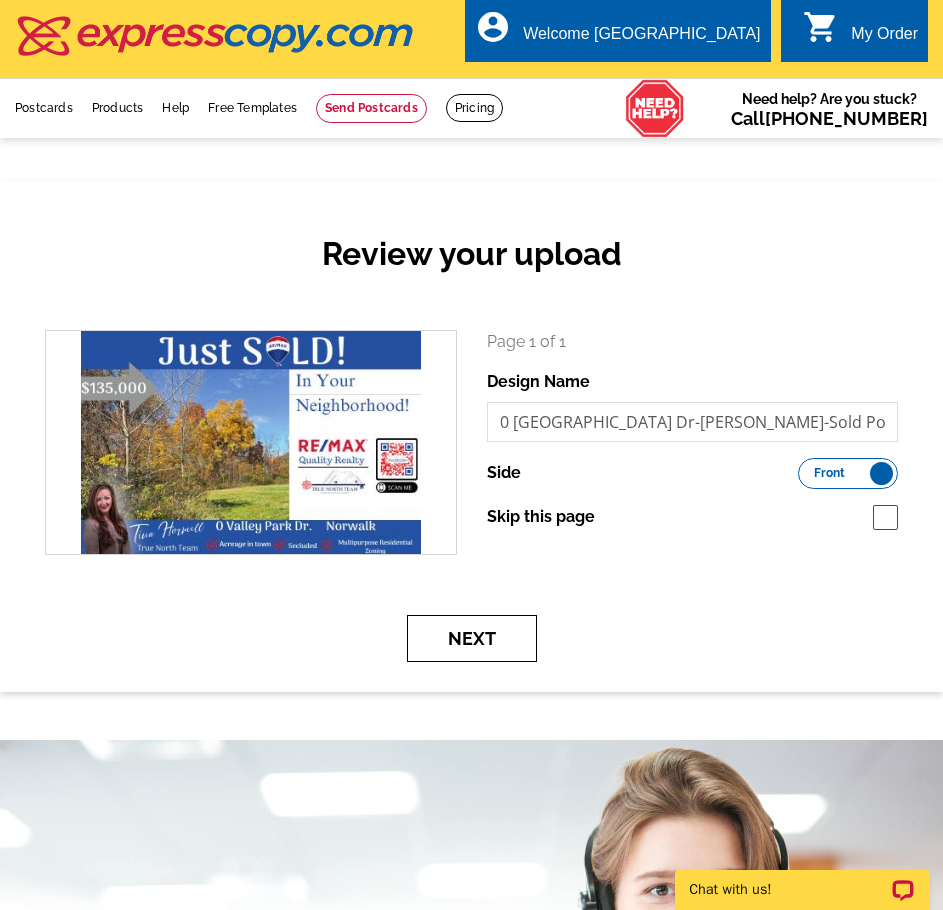 click on "Next" at bounding box center (472, 638) 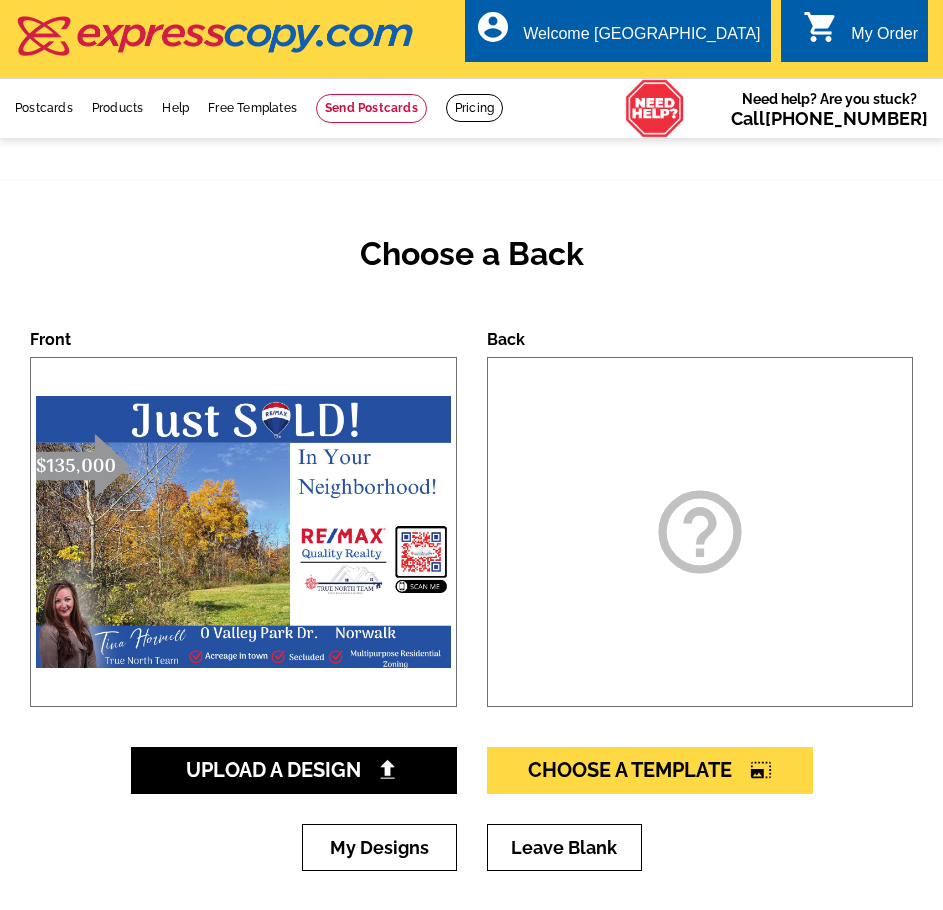 scroll, scrollTop: 0, scrollLeft: 0, axis: both 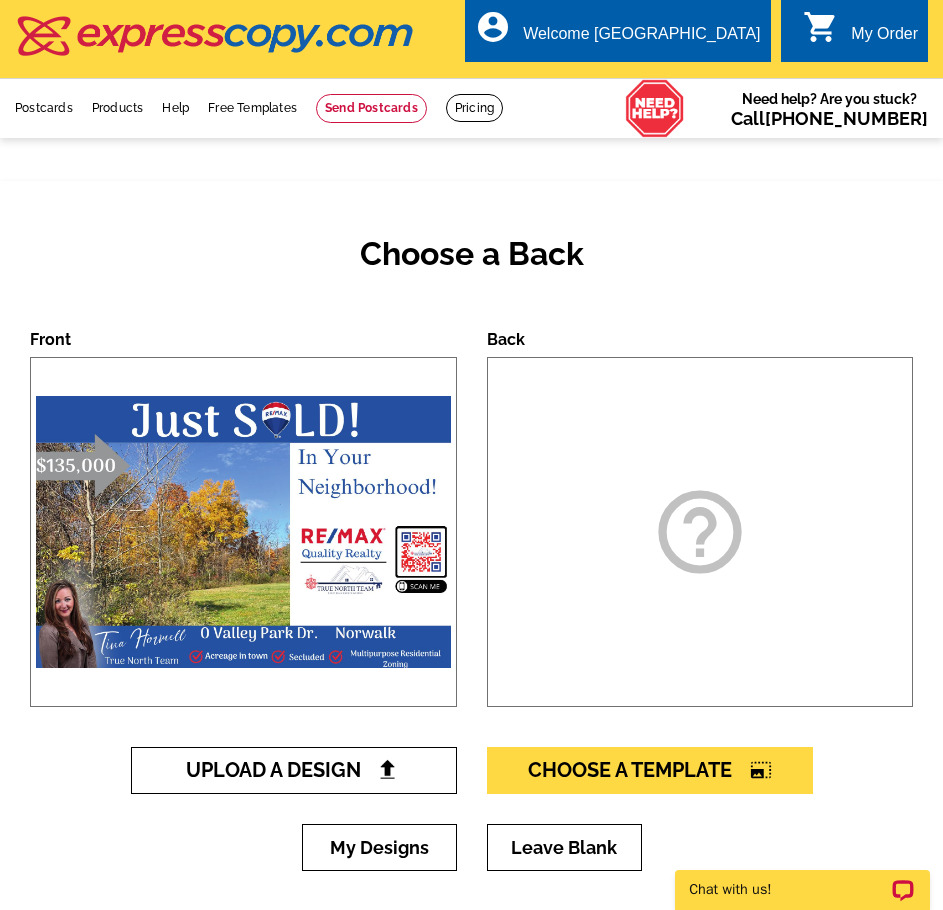click on "Upload A Design" at bounding box center [294, 770] 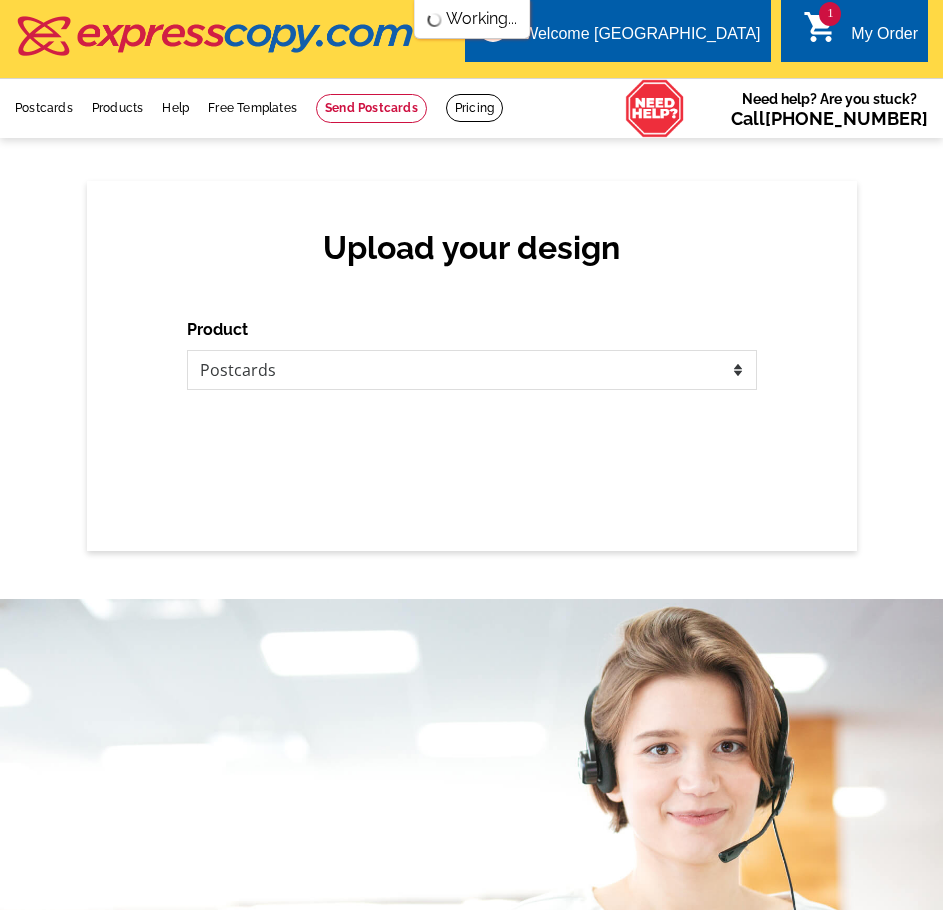 scroll, scrollTop: 0, scrollLeft: 0, axis: both 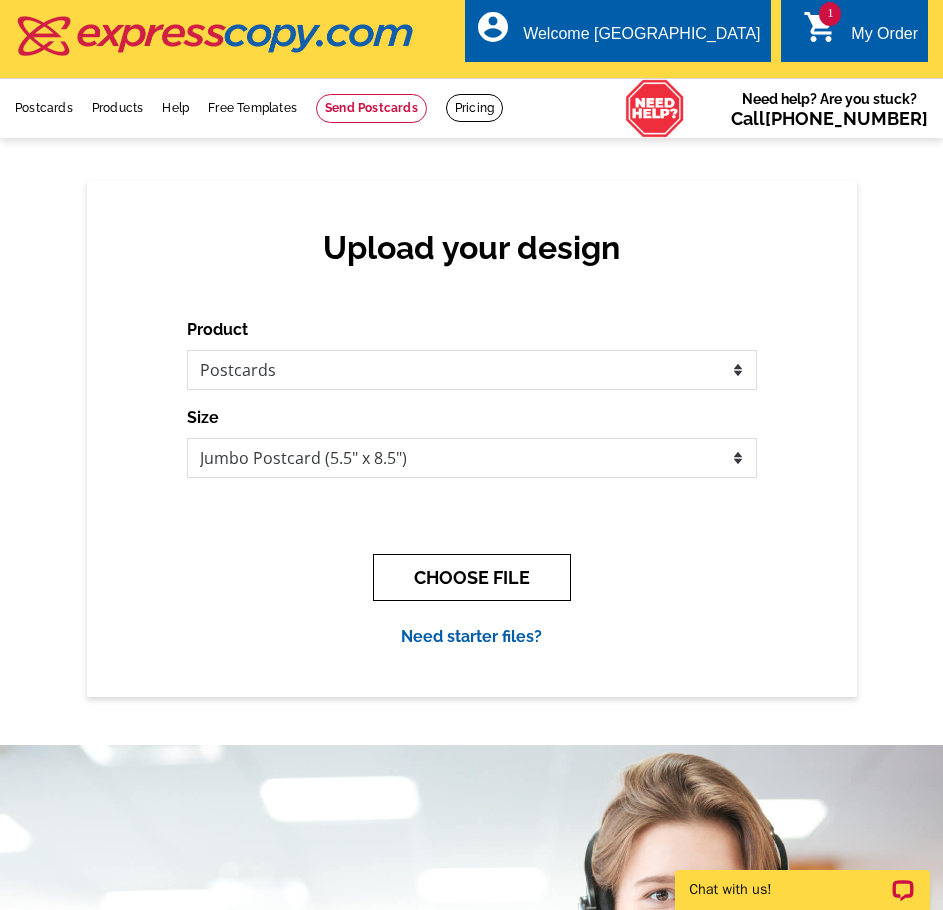 click on "CHOOSE FILE" at bounding box center (472, 577) 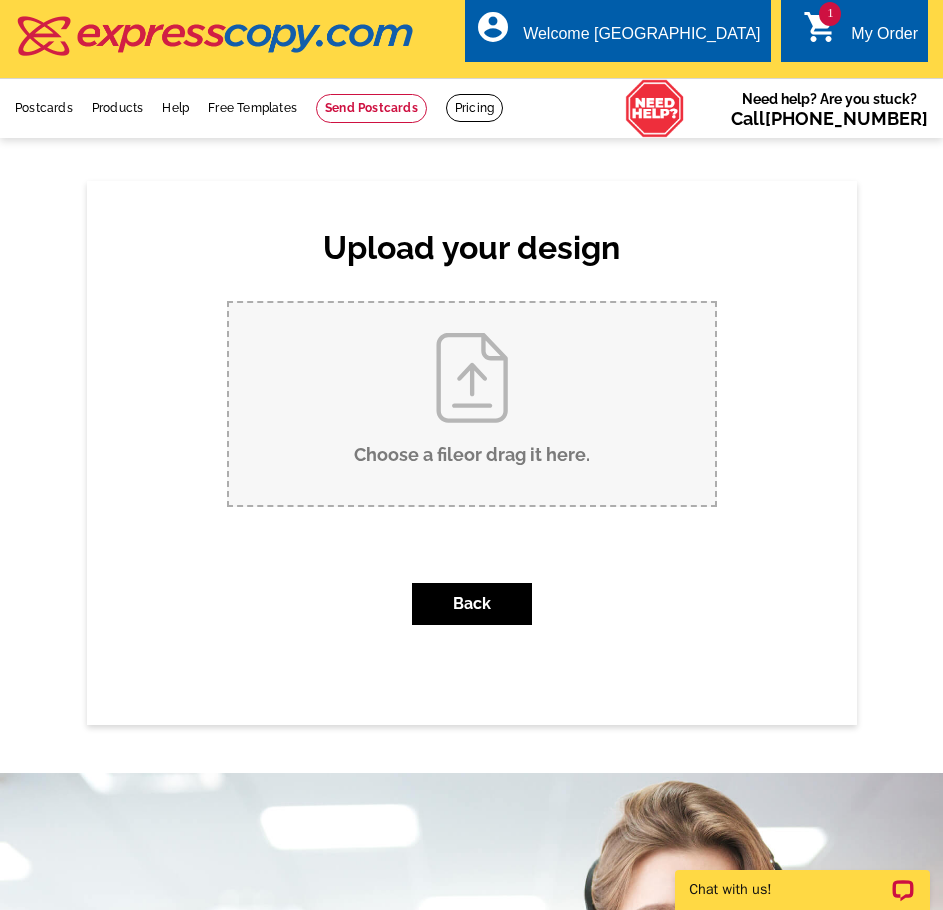 click on "Choose a file  or drag it here ." at bounding box center (472, 404) 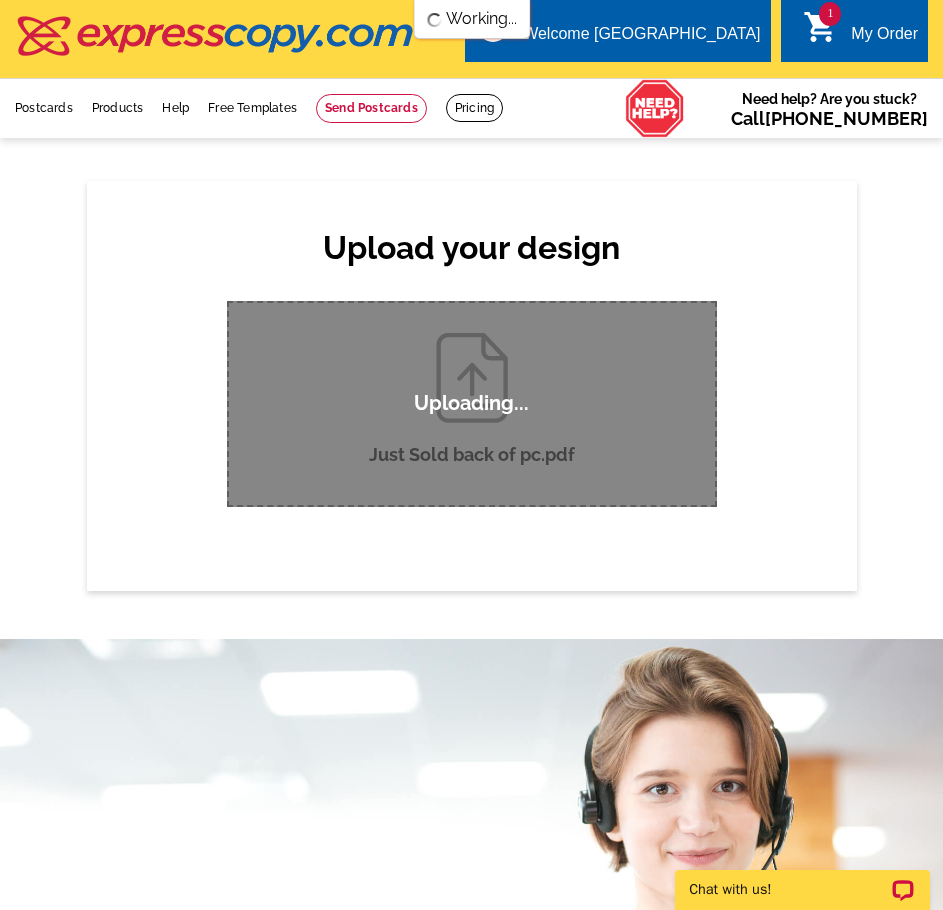scroll, scrollTop: 0, scrollLeft: 0, axis: both 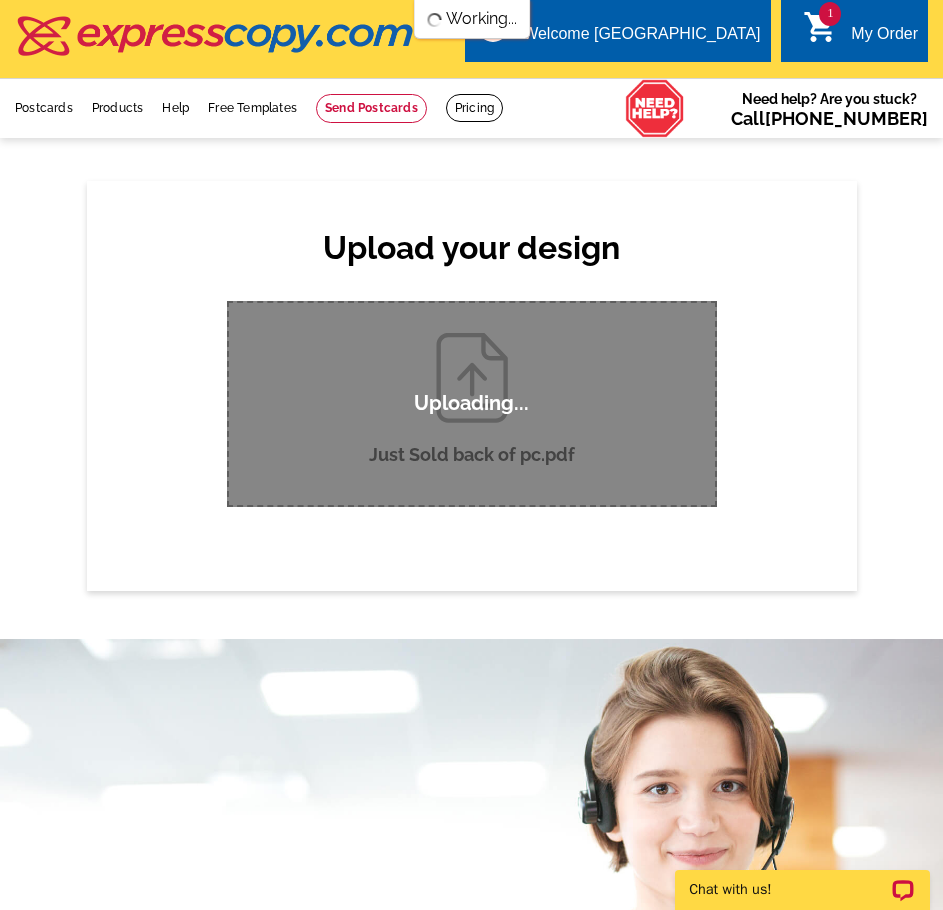 type 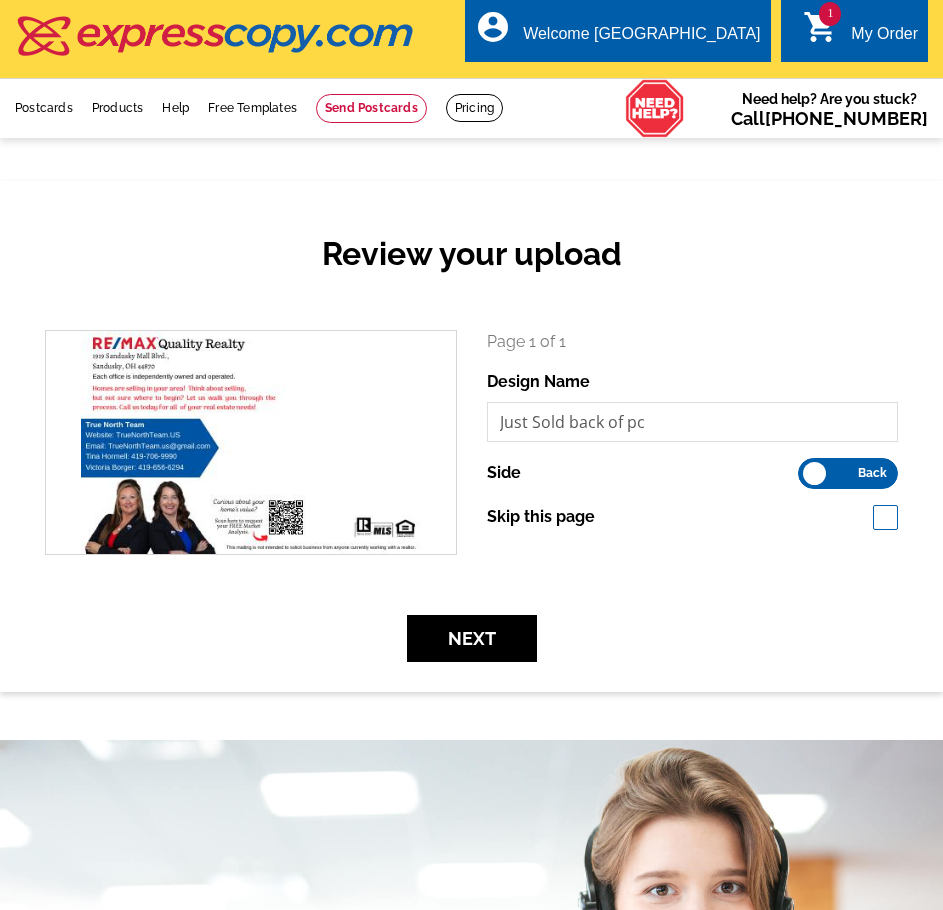 scroll, scrollTop: 0, scrollLeft: 0, axis: both 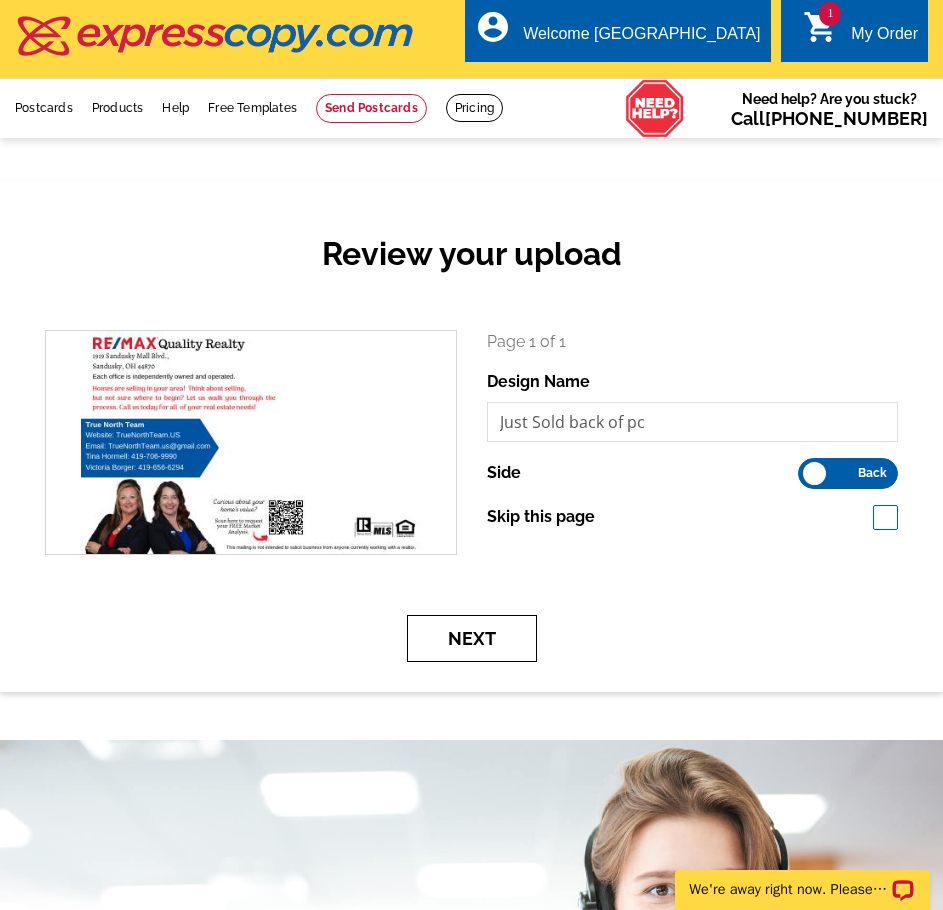 click on "Next" at bounding box center [472, 638] 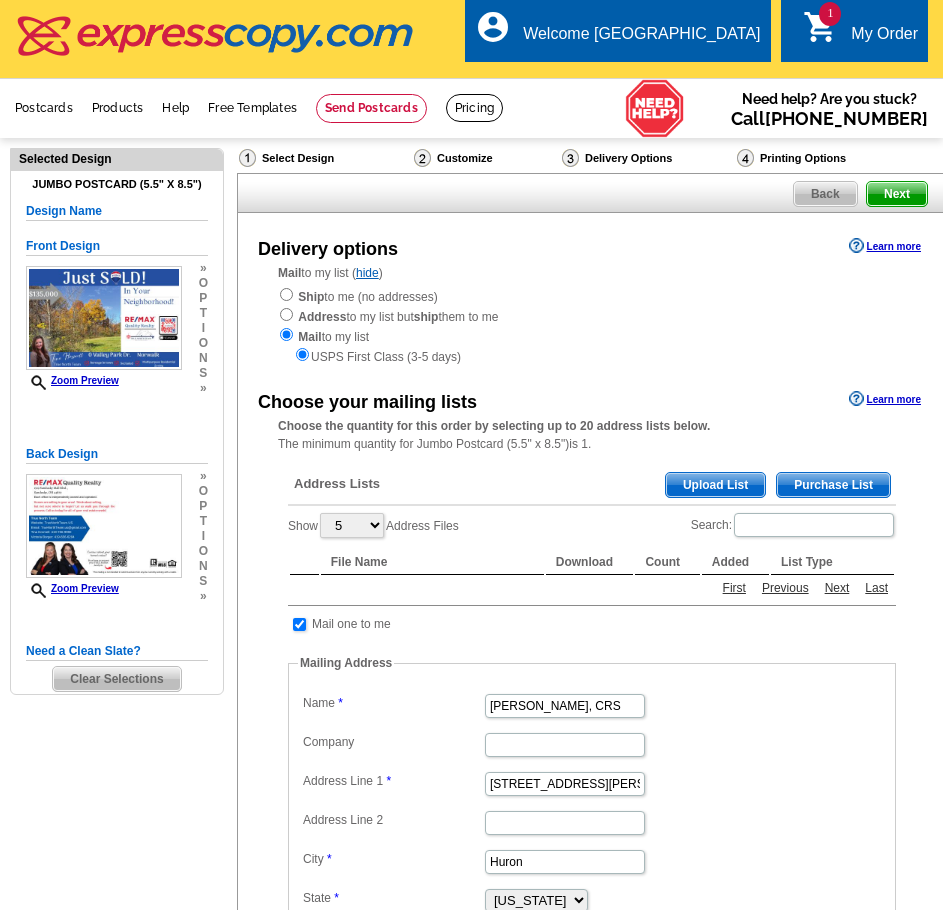 scroll, scrollTop: 0, scrollLeft: 0, axis: both 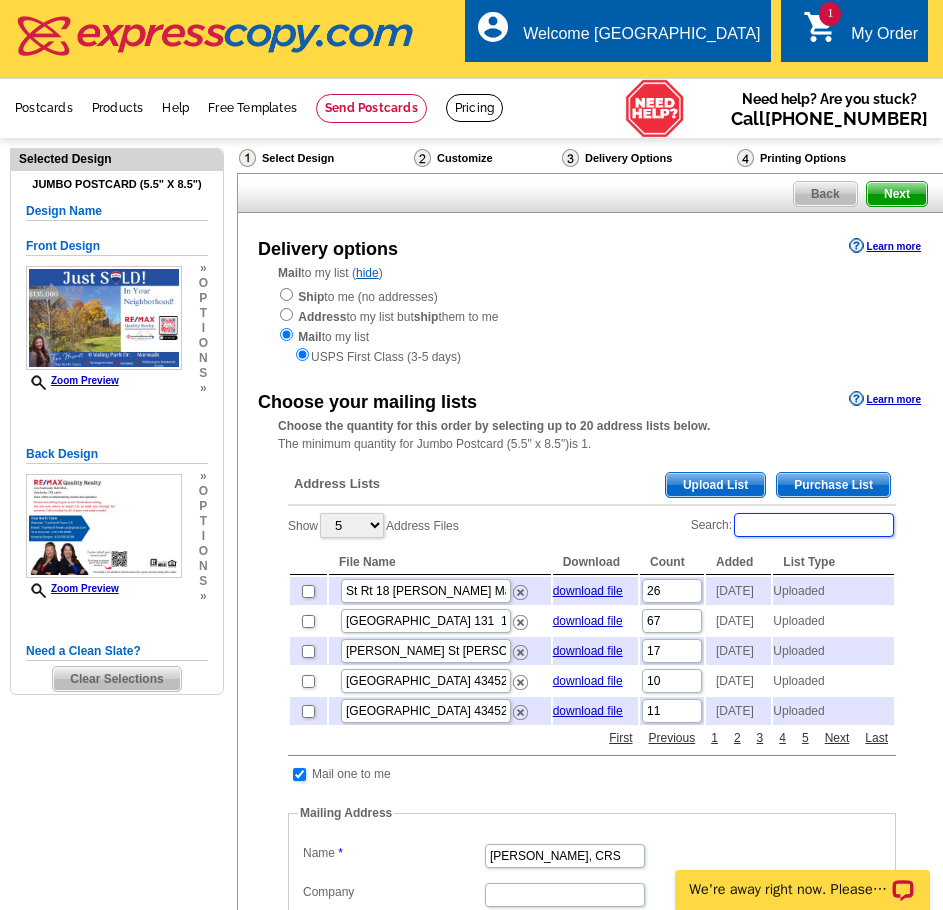 click on "Search:" at bounding box center [814, 525] 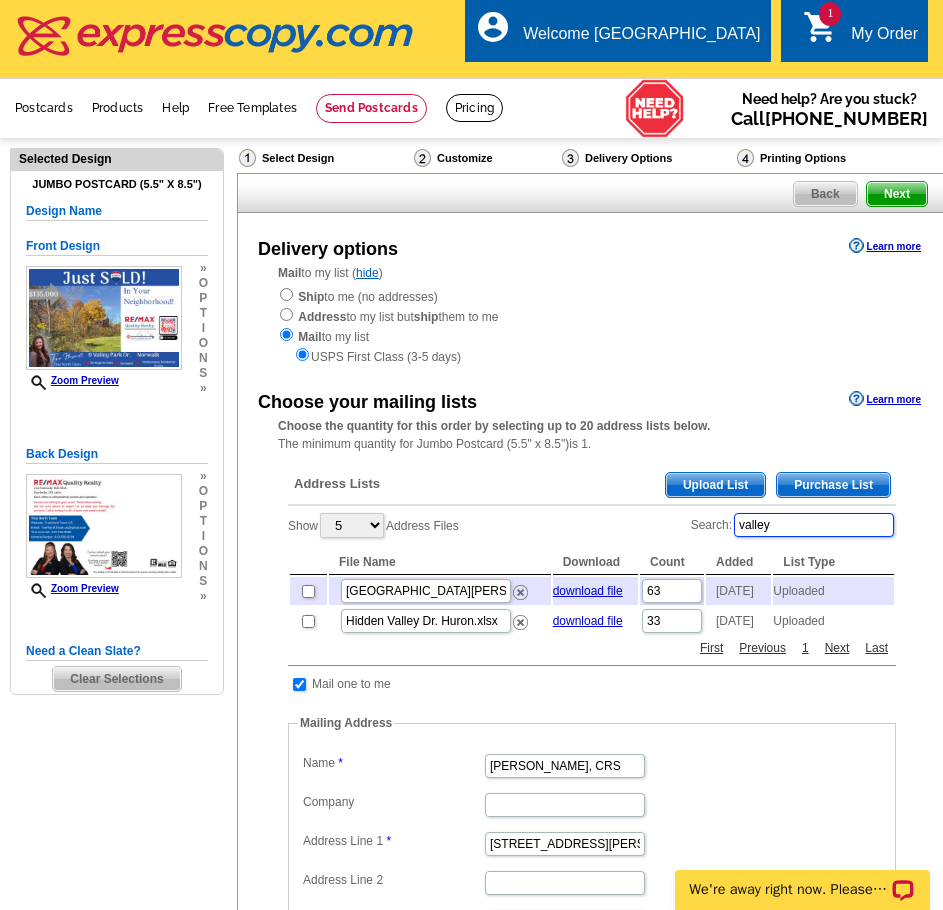 type on "valley" 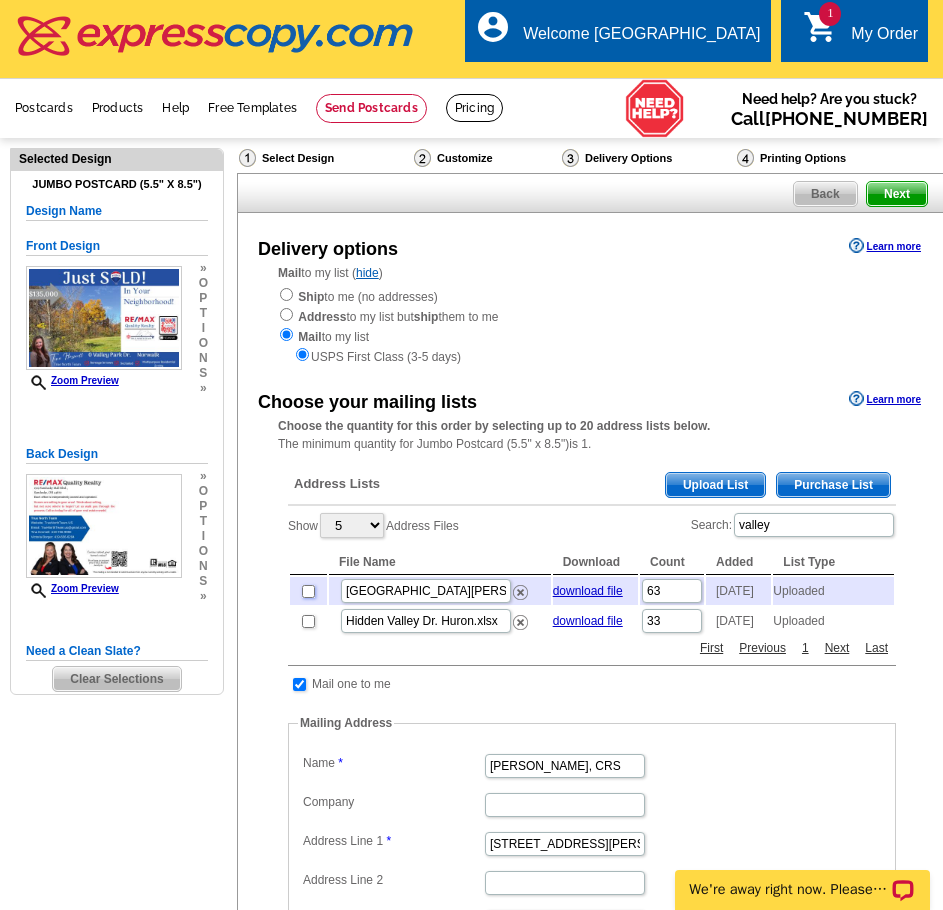 click at bounding box center (308, 591) 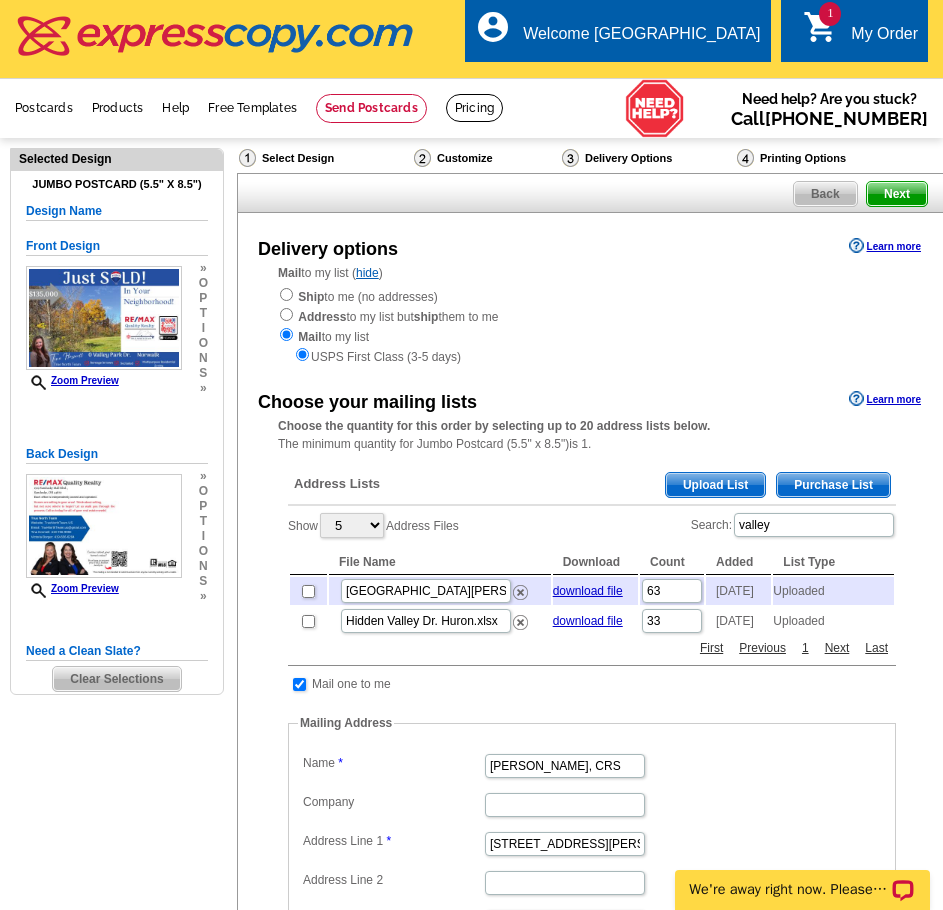 checkbox on "true" 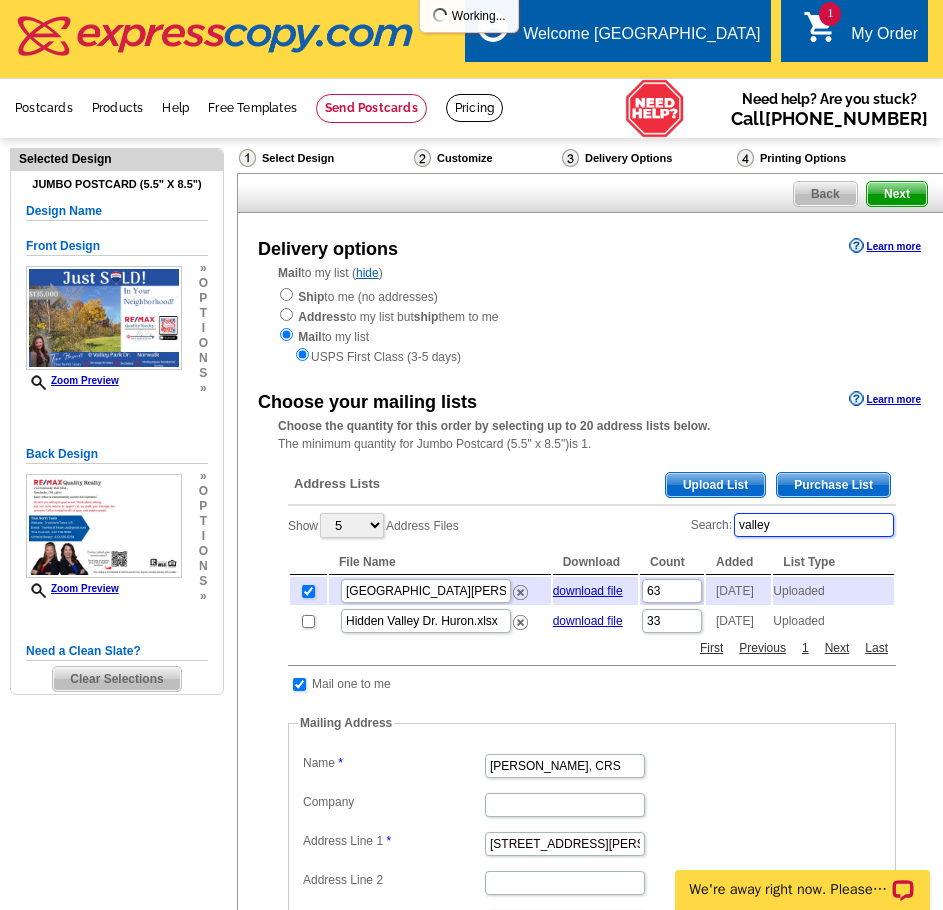 drag, startPoint x: 786, startPoint y: 529, endPoint x: 718, endPoint y: 526, distance: 68.06615 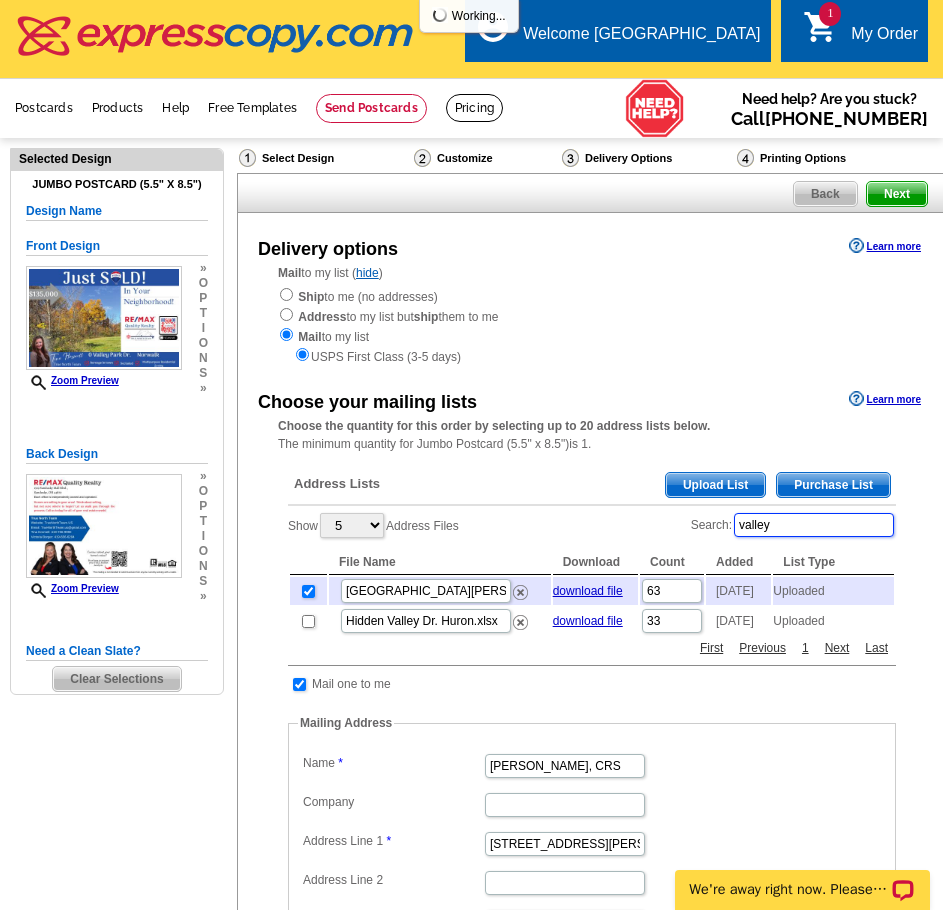 click on "Search:  valley" at bounding box center (793, 525) 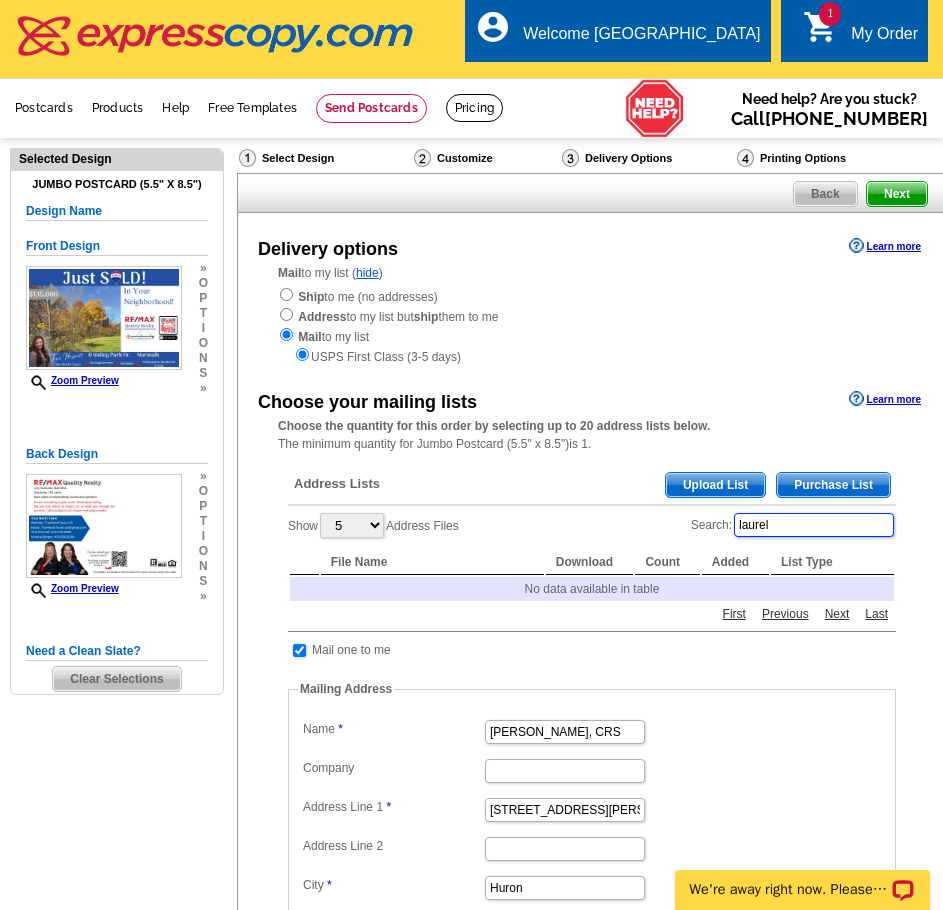 click on "laurel" at bounding box center [814, 525] 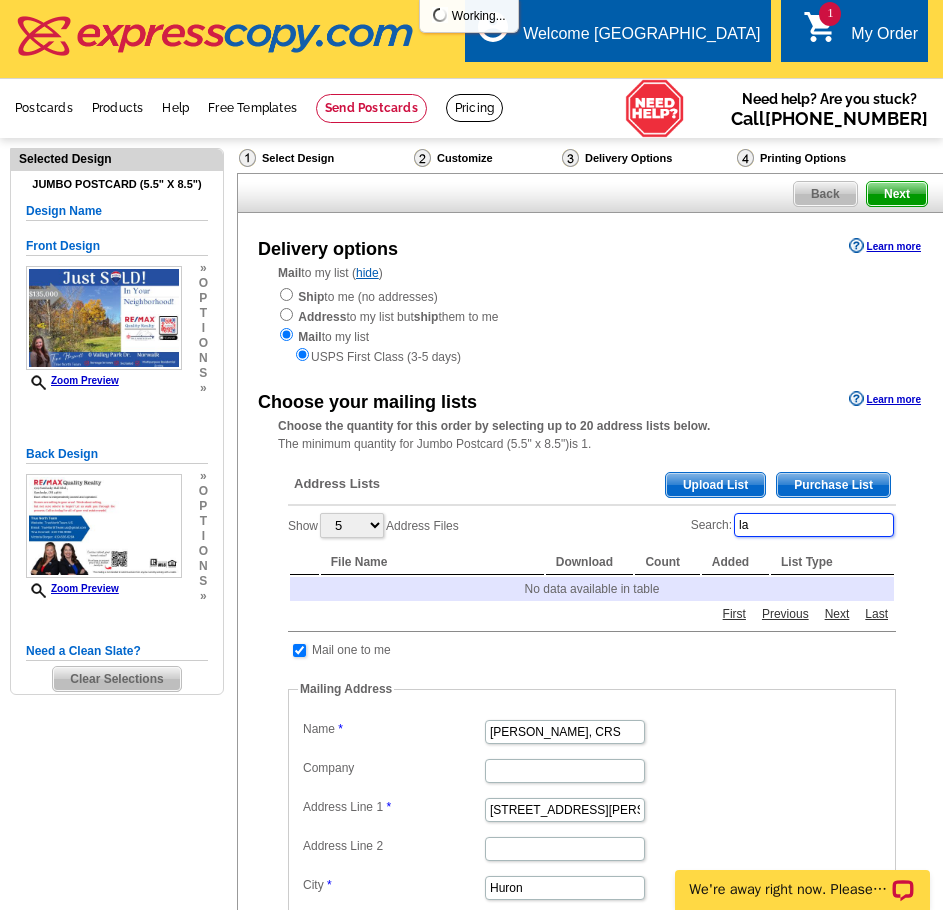 type on "l" 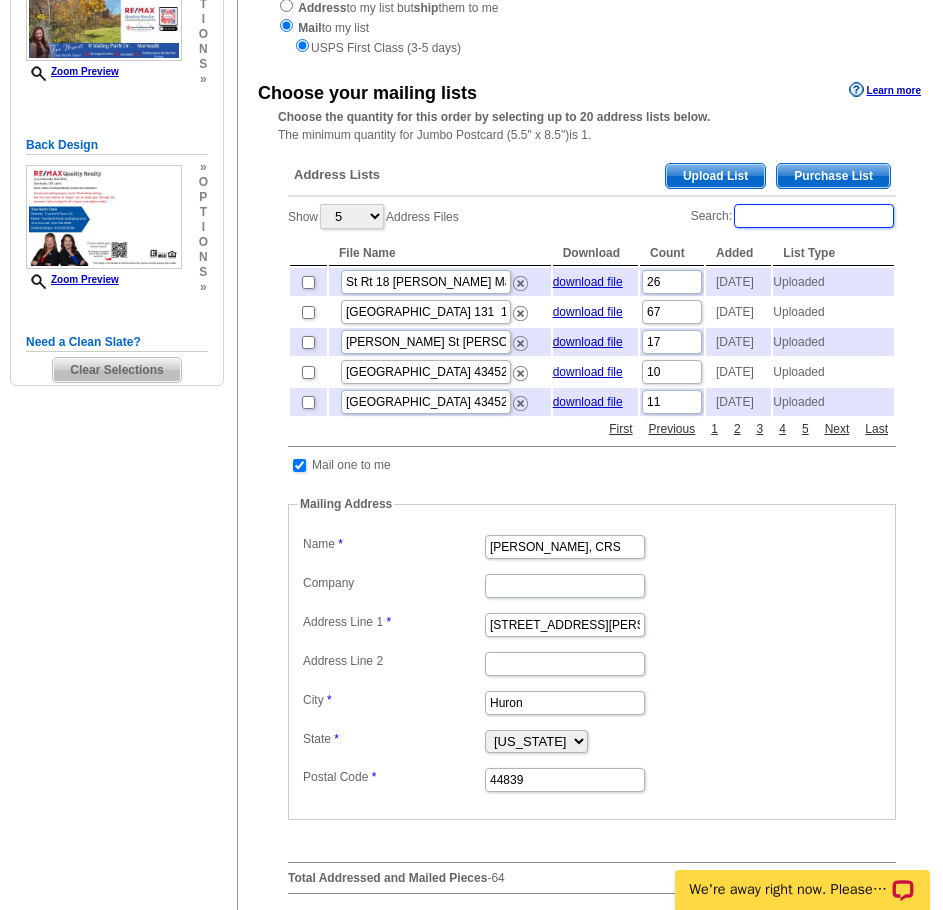 scroll, scrollTop: 0, scrollLeft: 0, axis: both 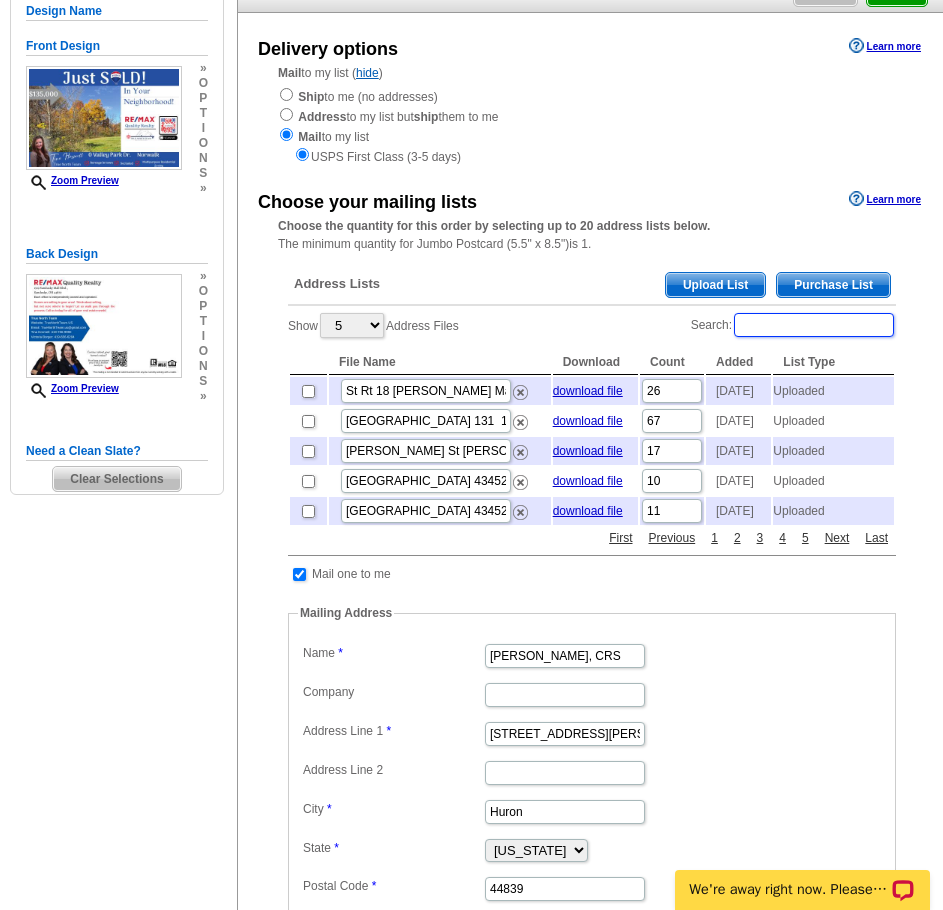 click on "Search:" at bounding box center (814, 325) 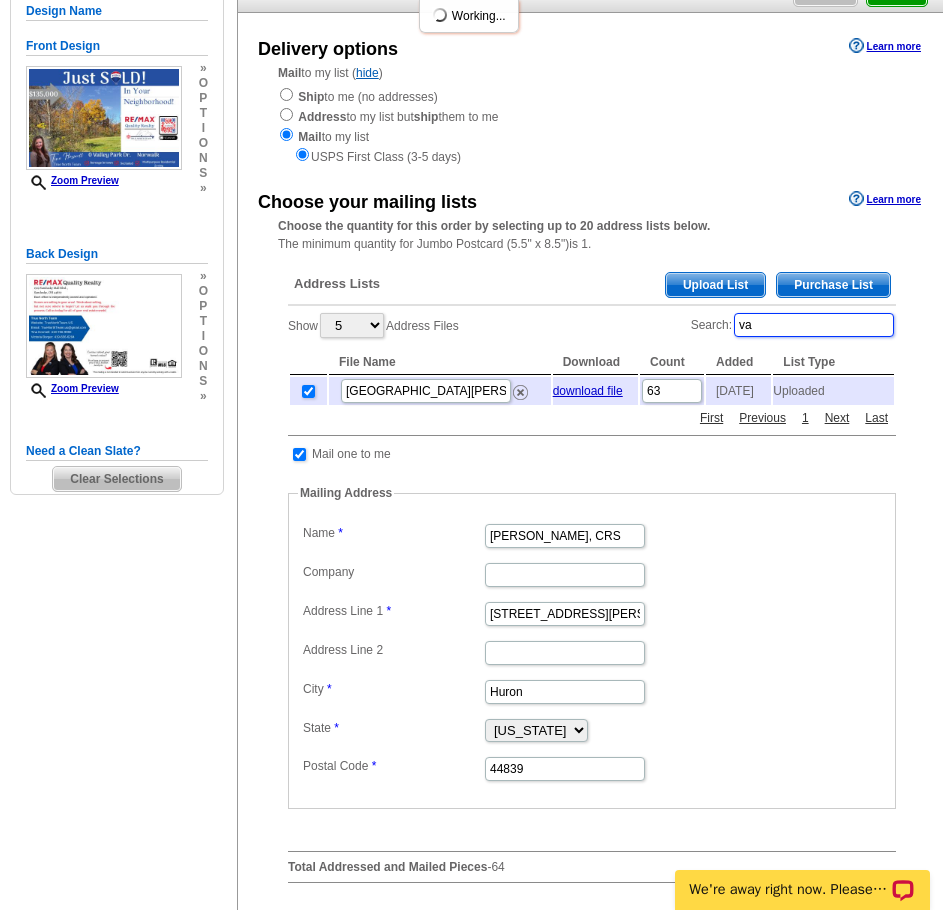 type on "v" 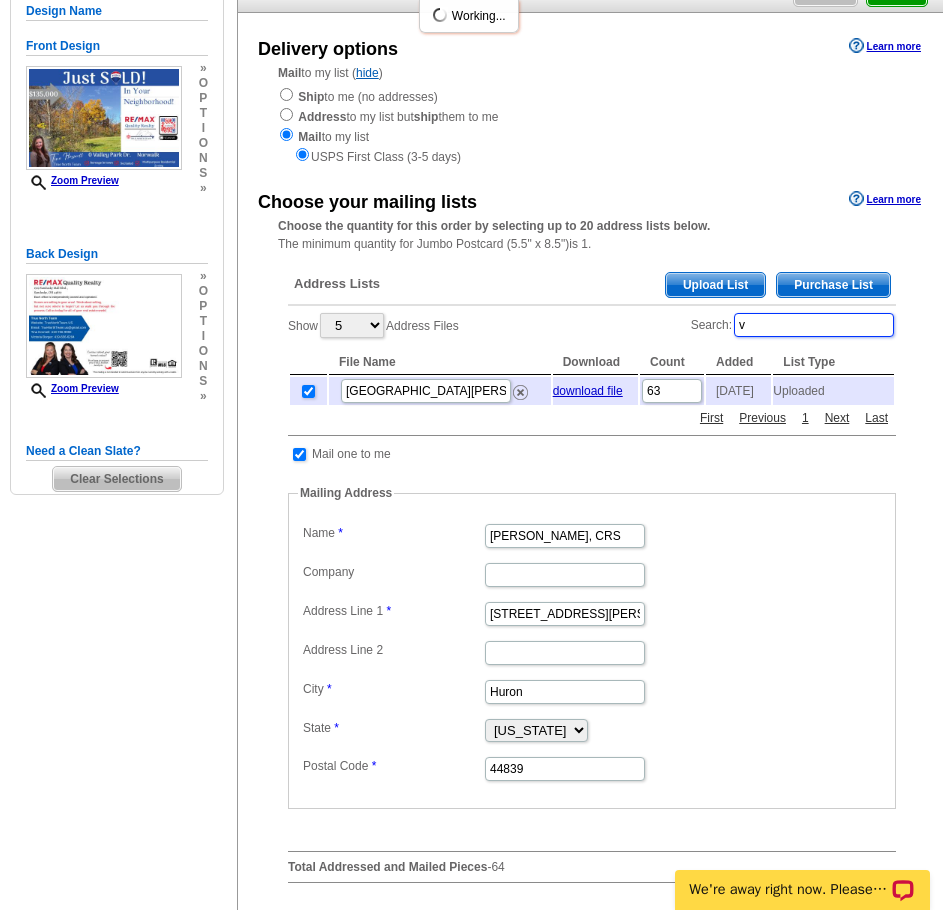 type 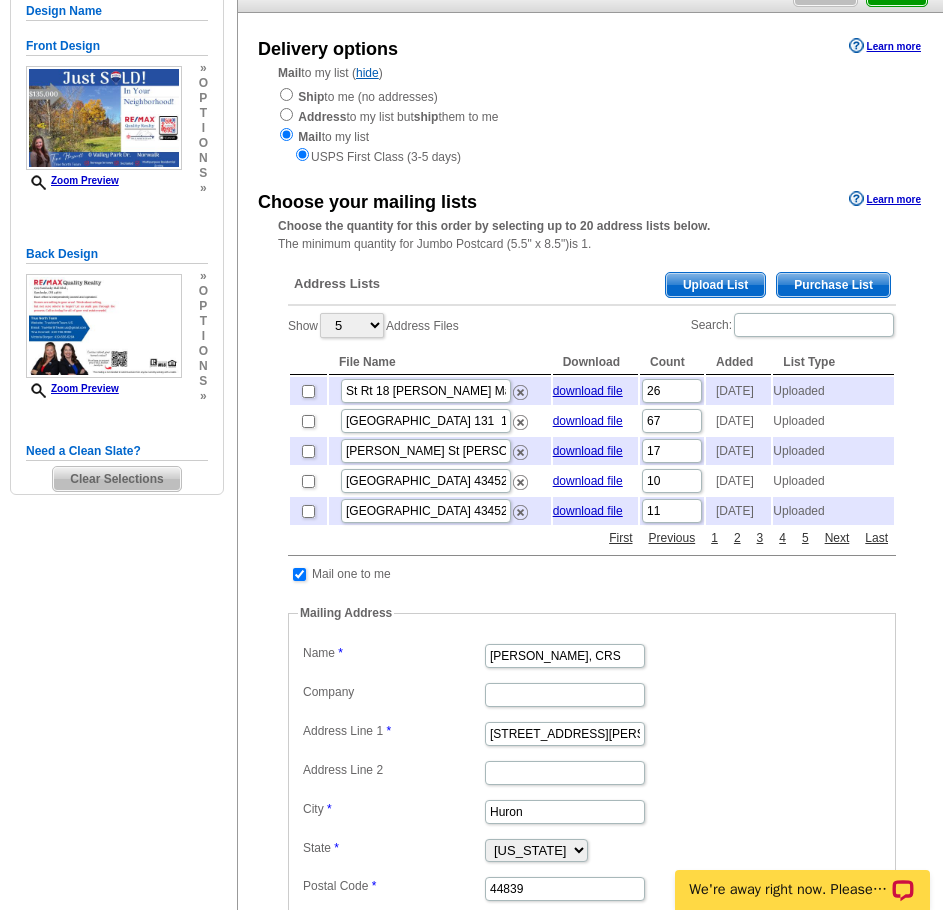 click on "Upload List" at bounding box center (715, 285) 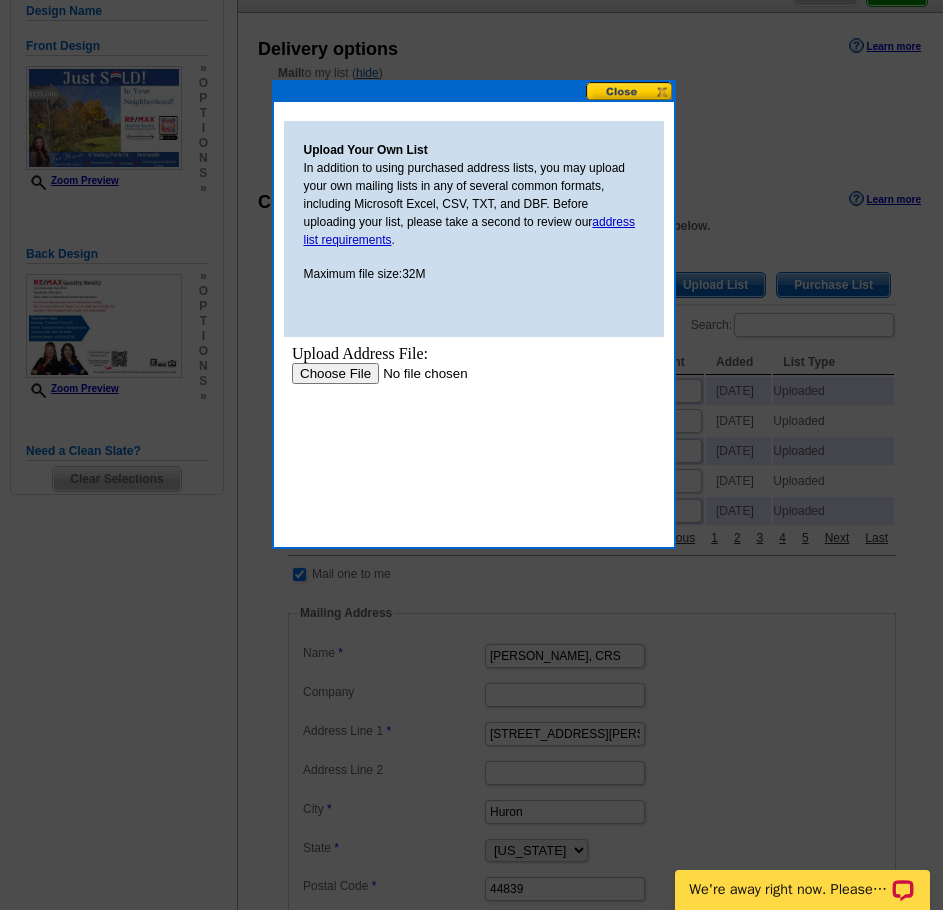scroll, scrollTop: 0, scrollLeft: 0, axis: both 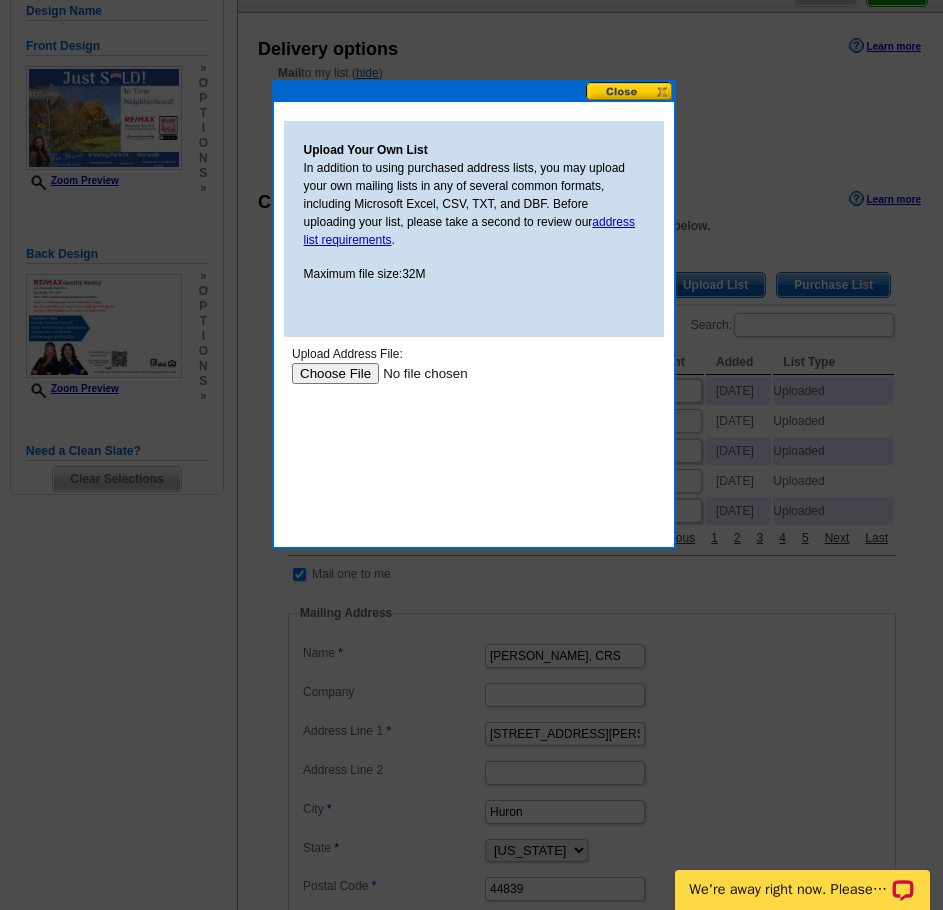 click at bounding box center [417, 373] 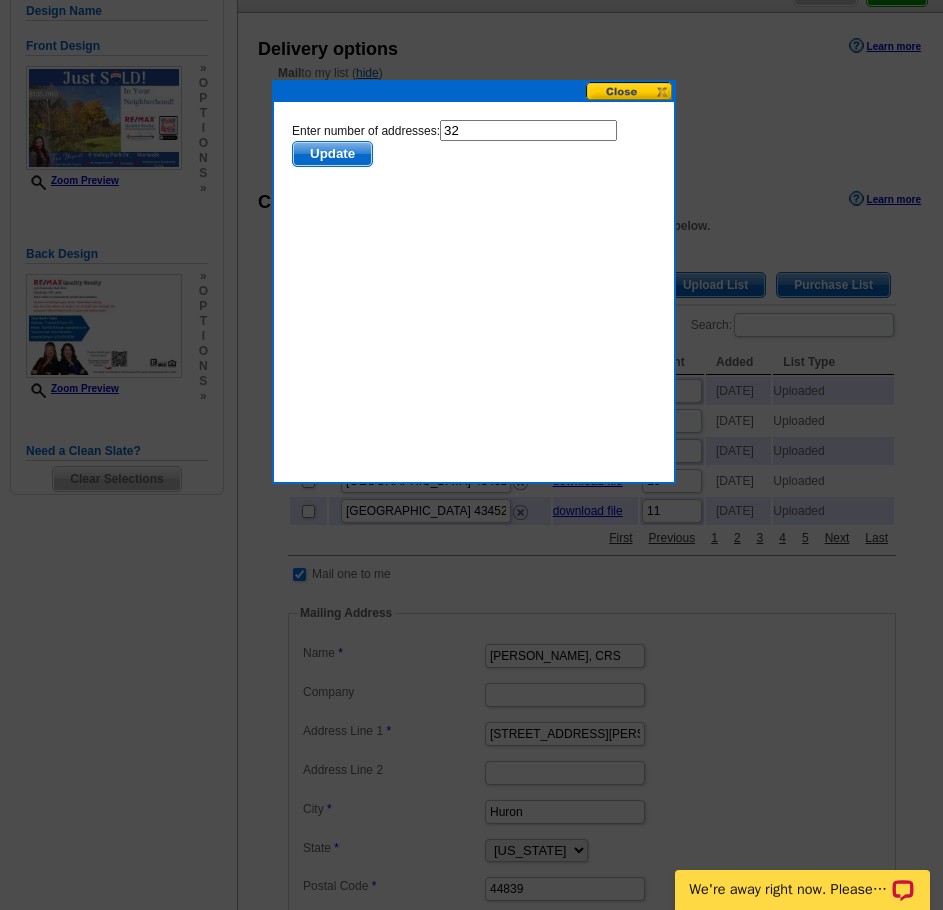 scroll, scrollTop: 0, scrollLeft: 0, axis: both 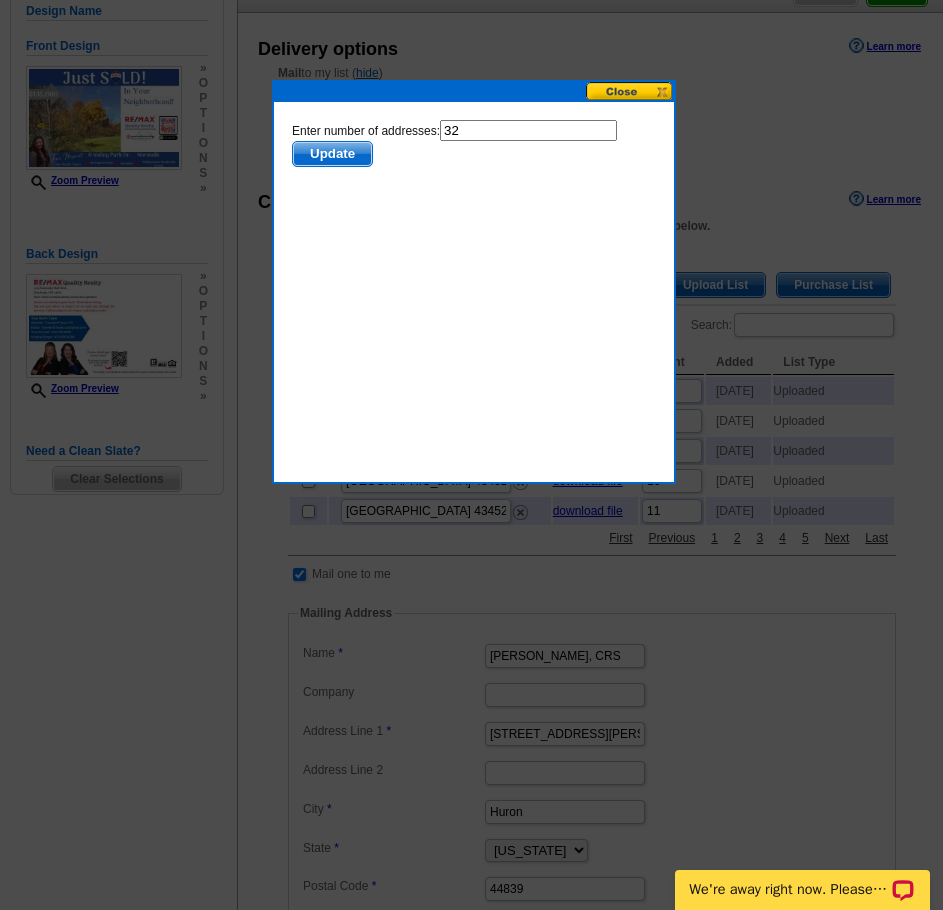 click on "Update" at bounding box center [331, 154] 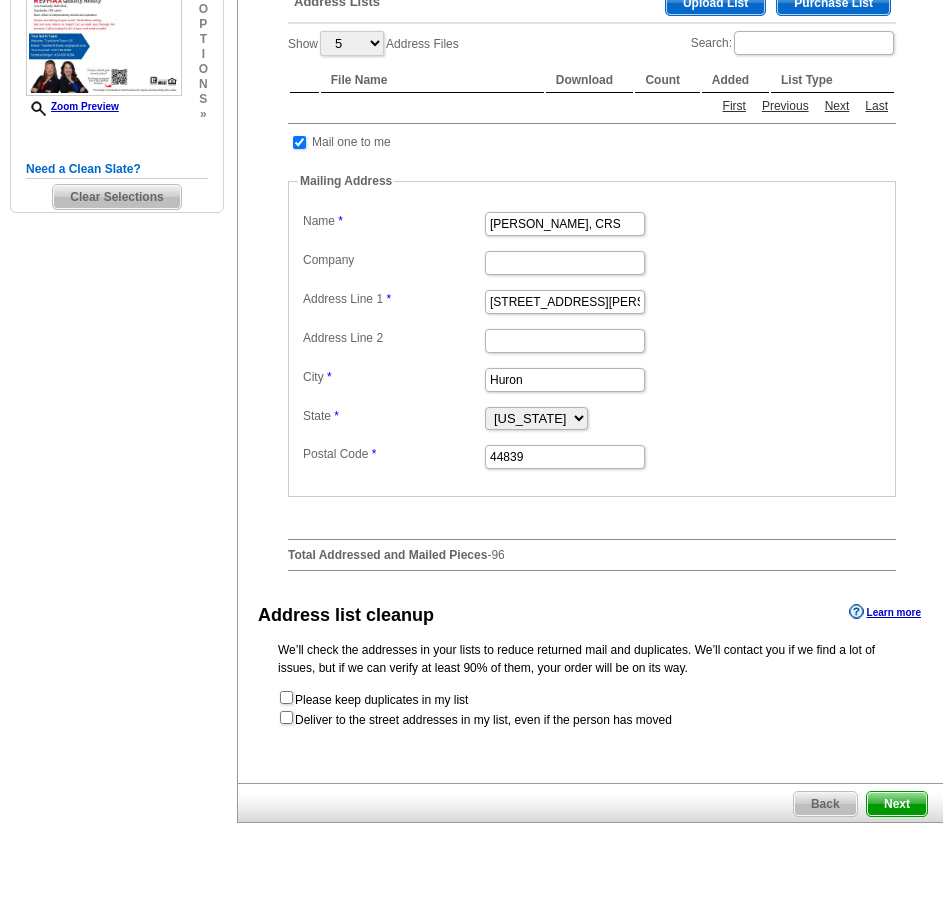 scroll, scrollTop: 701, scrollLeft: 0, axis: vertical 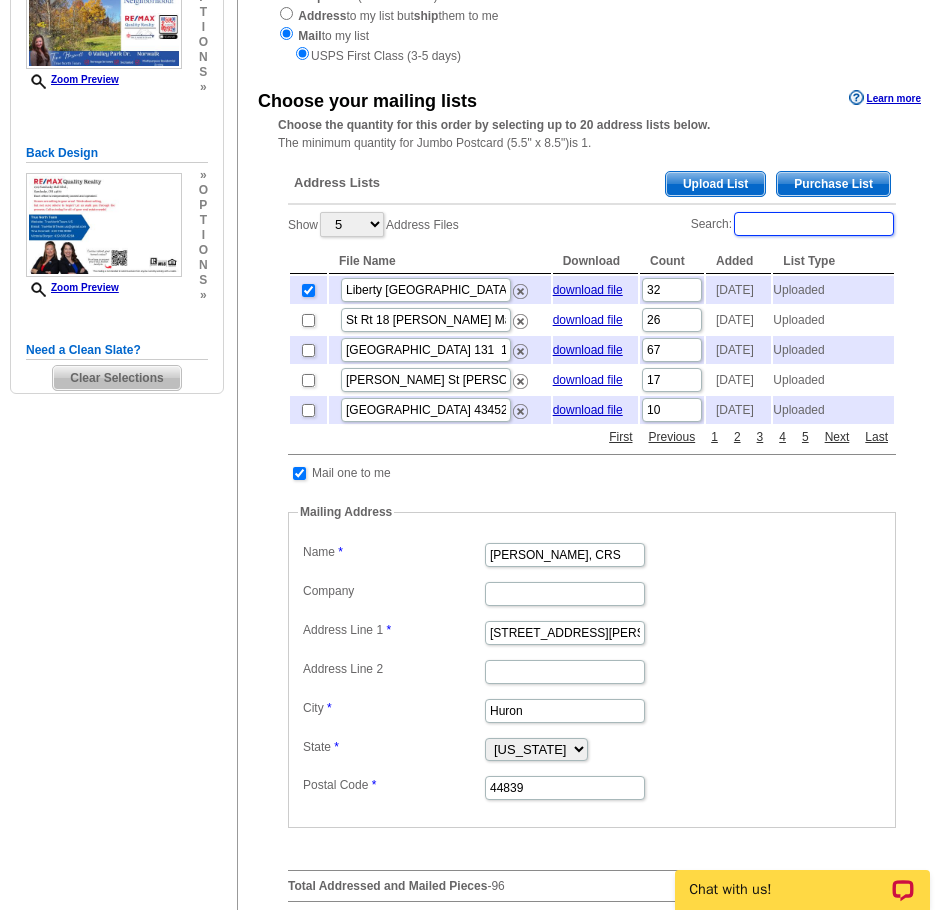 click on "Search:" at bounding box center (814, 224) 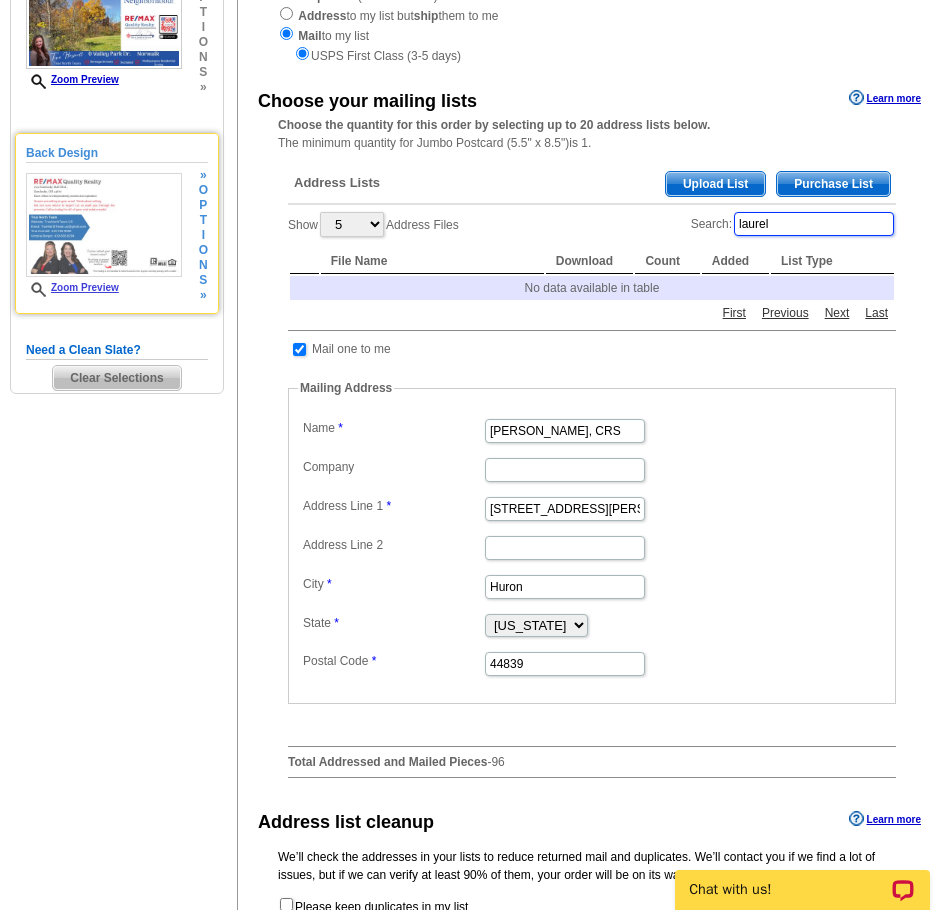 type on "laurel" 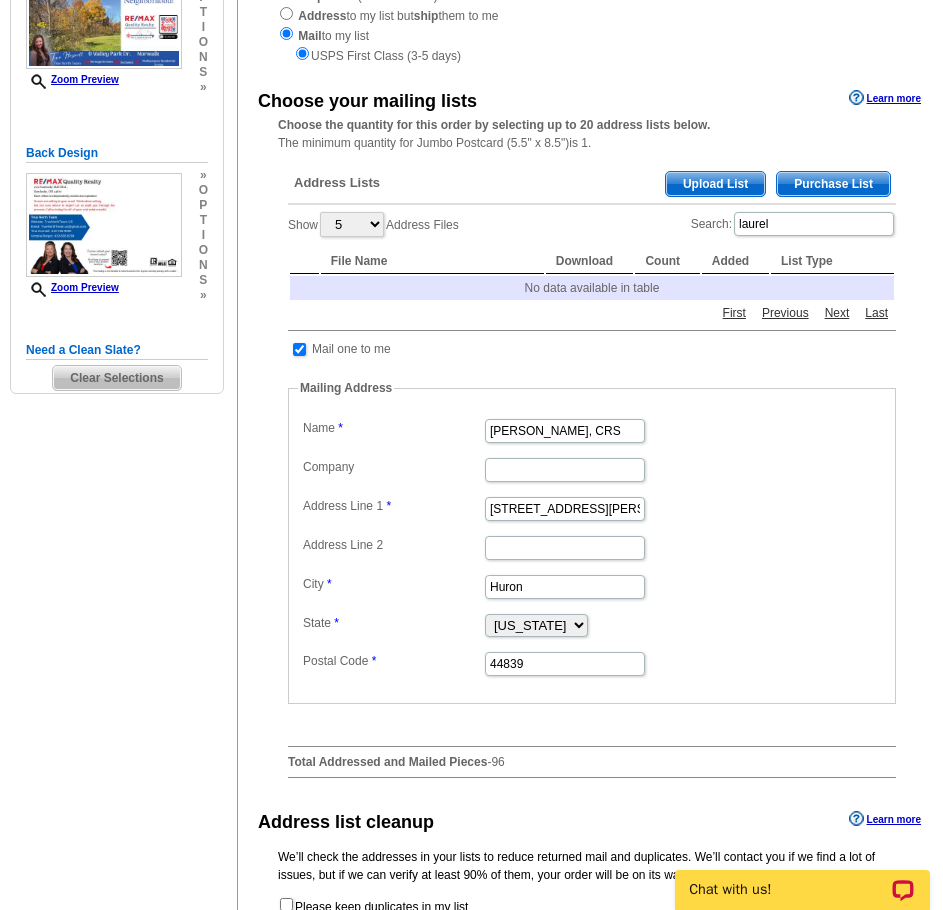 click on "Upload List" at bounding box center (715, 184) 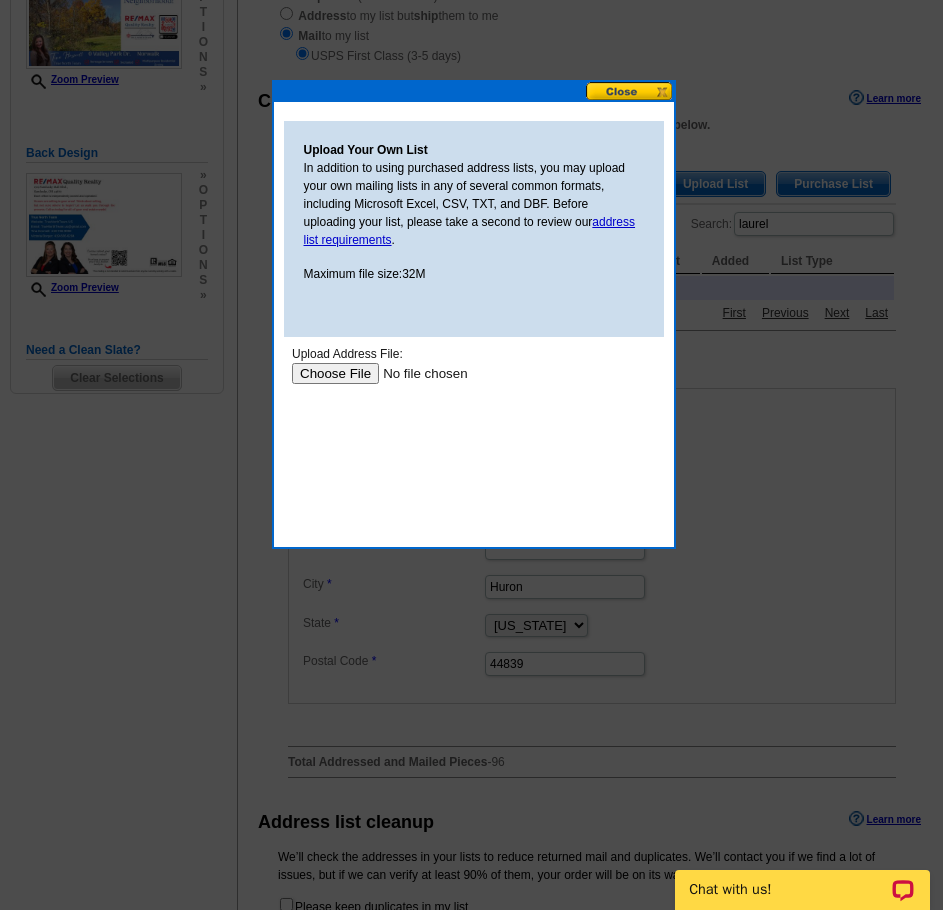 scroll, scrollTop: 0, scrollLeft: 0, axis: both 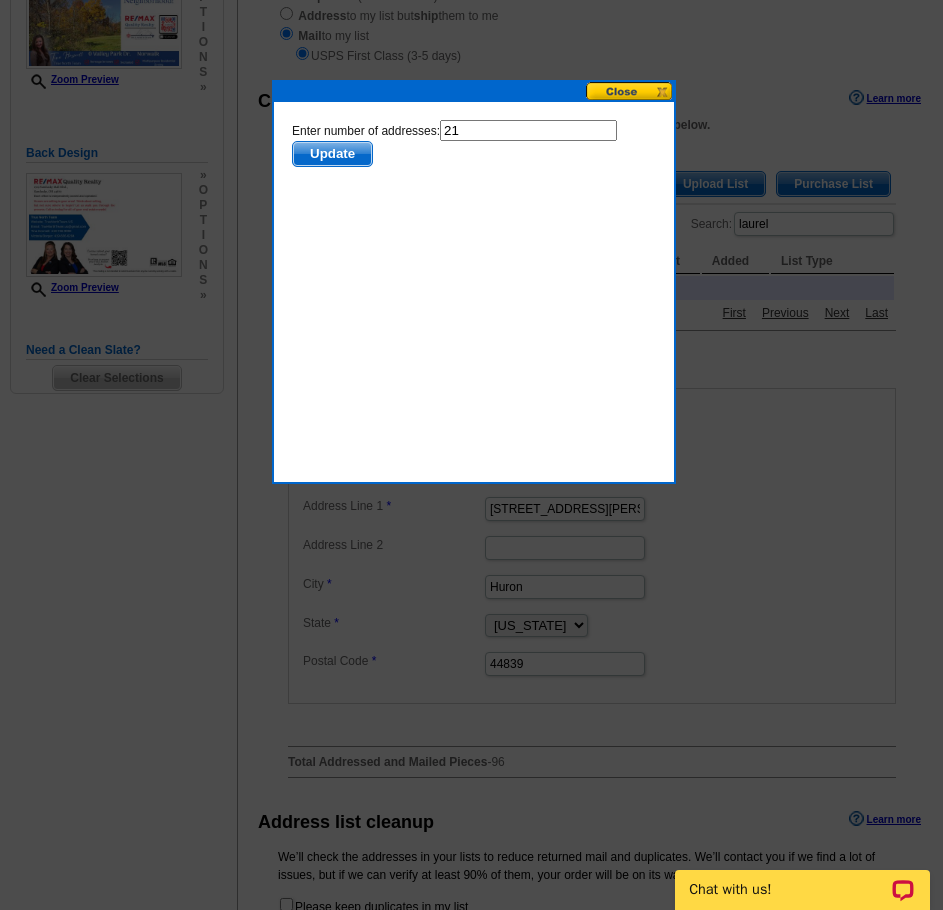 click on "Update" at bounding box center (331, 154) 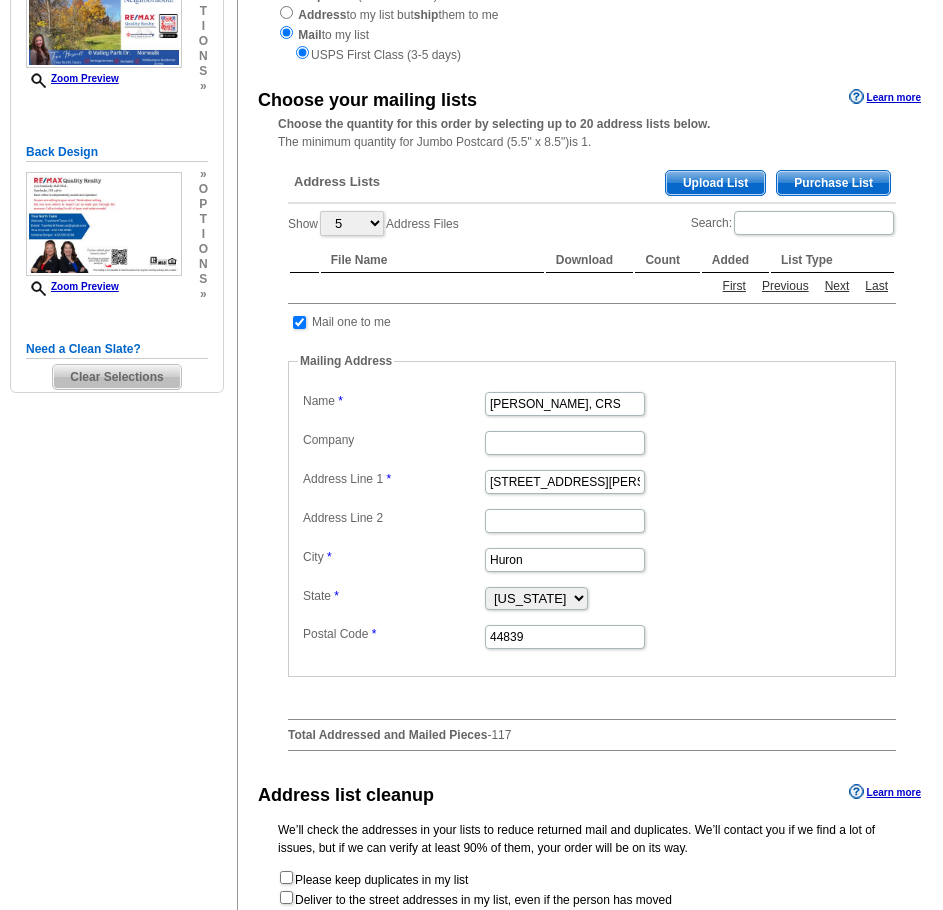 scroll, scrollTop: 301, scrollLeft: 0, axis: vertical 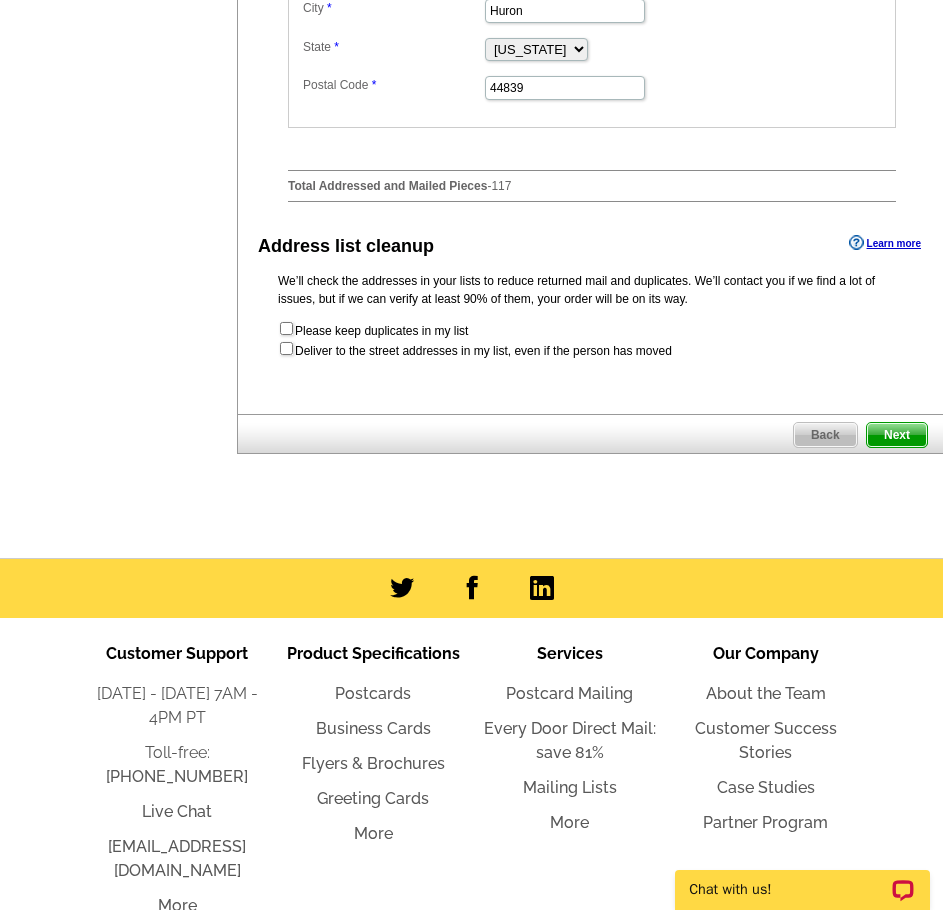 click on "Next" at bounding box center (897, 435) 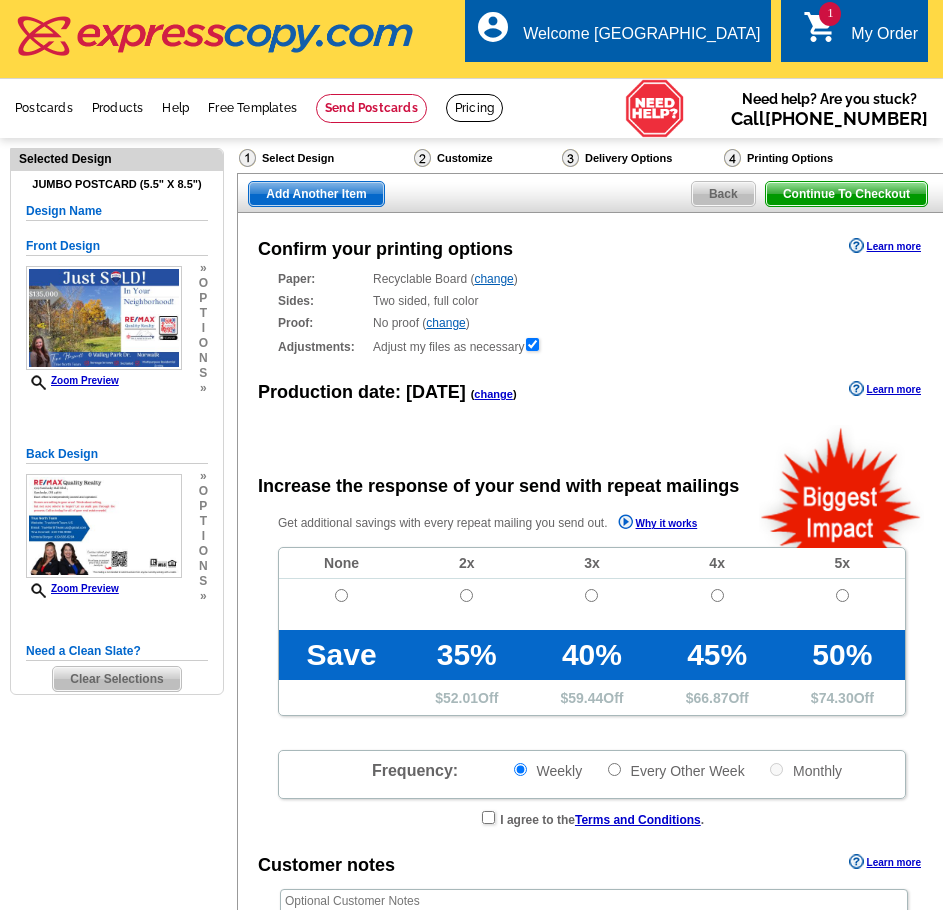 scroll, scrollTop: 0, scrollLeft: 0, axis: both 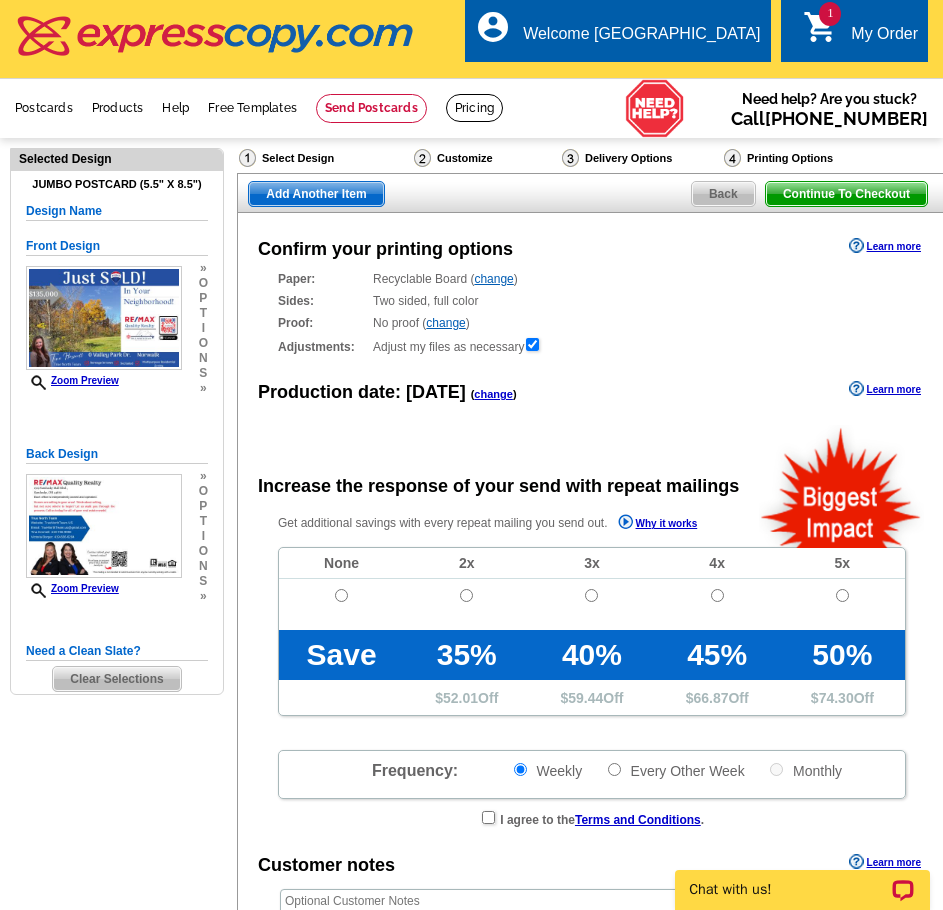 radio on "false" 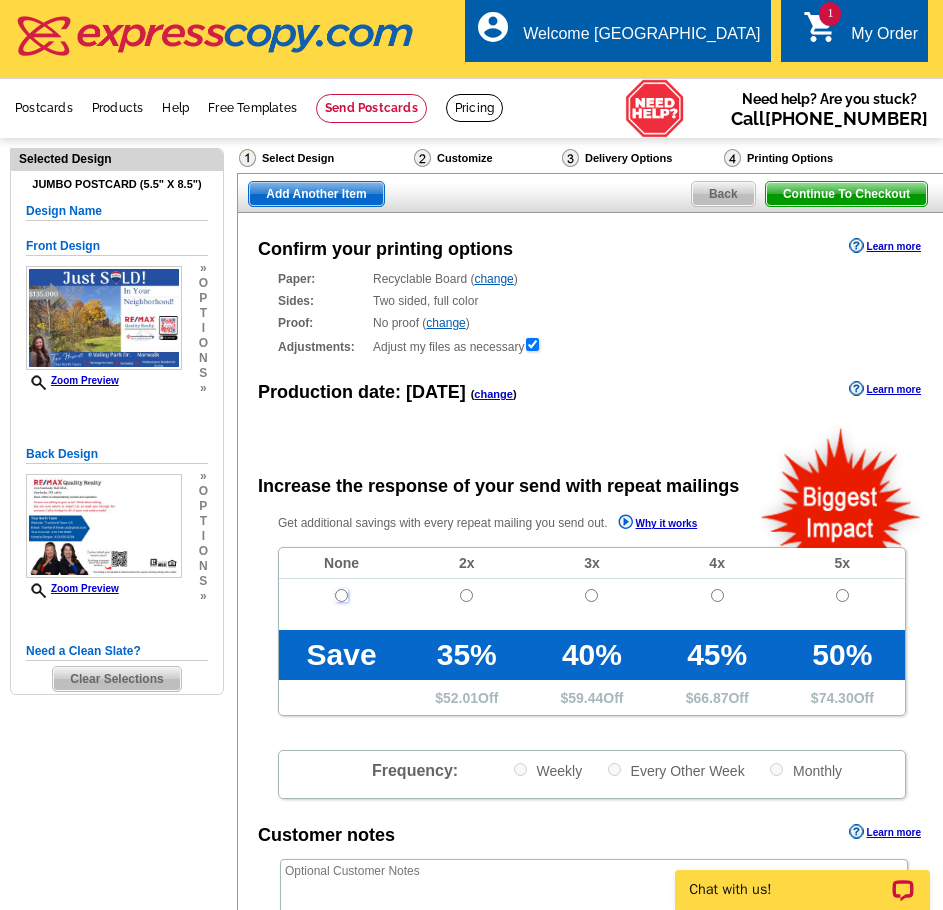 click at bounding box center (341, 595) 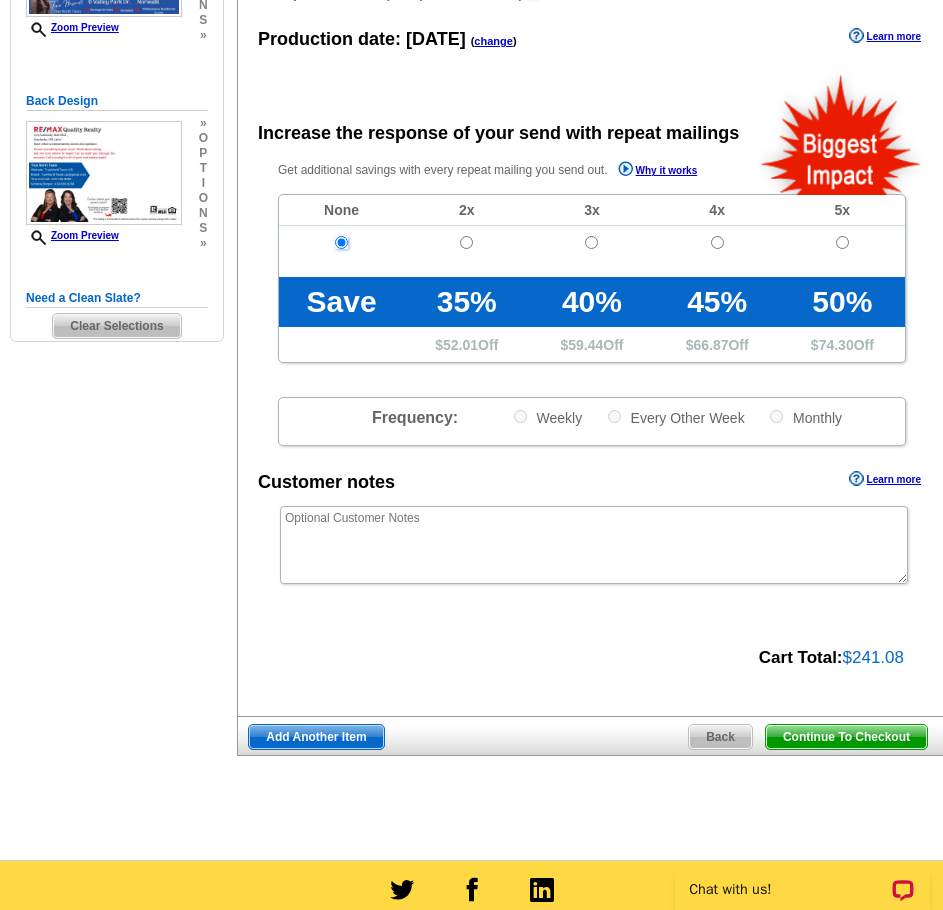 scroll, scrollTop: 400, scrollLeft: 0, axis: vertical 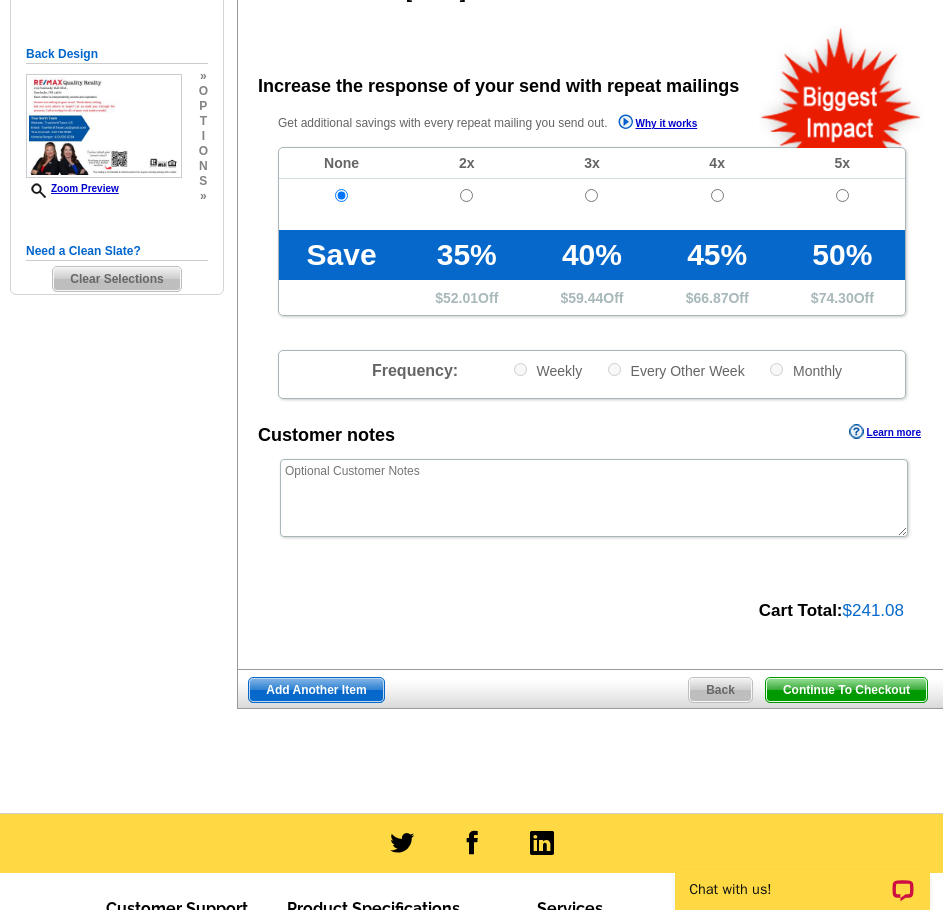 click on "Continue To Checkout" at bounding box center [846, 690] 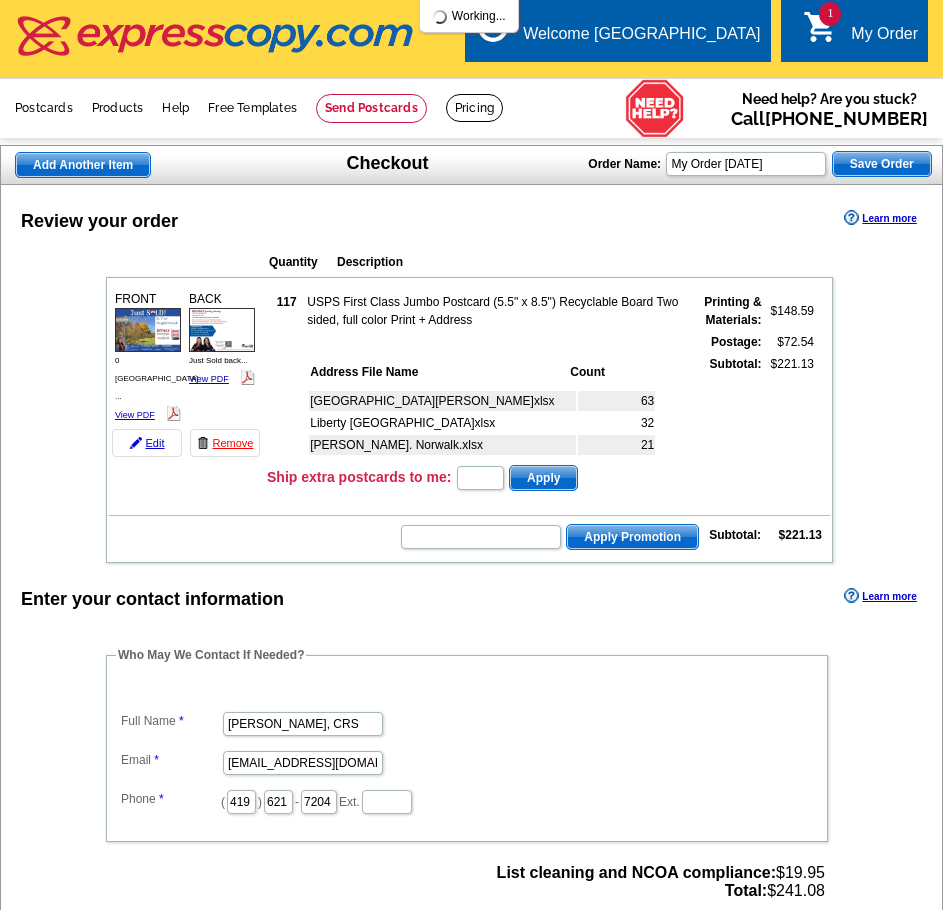 scroll, scrollTop: 0, scrollLeft: 0, axis: both 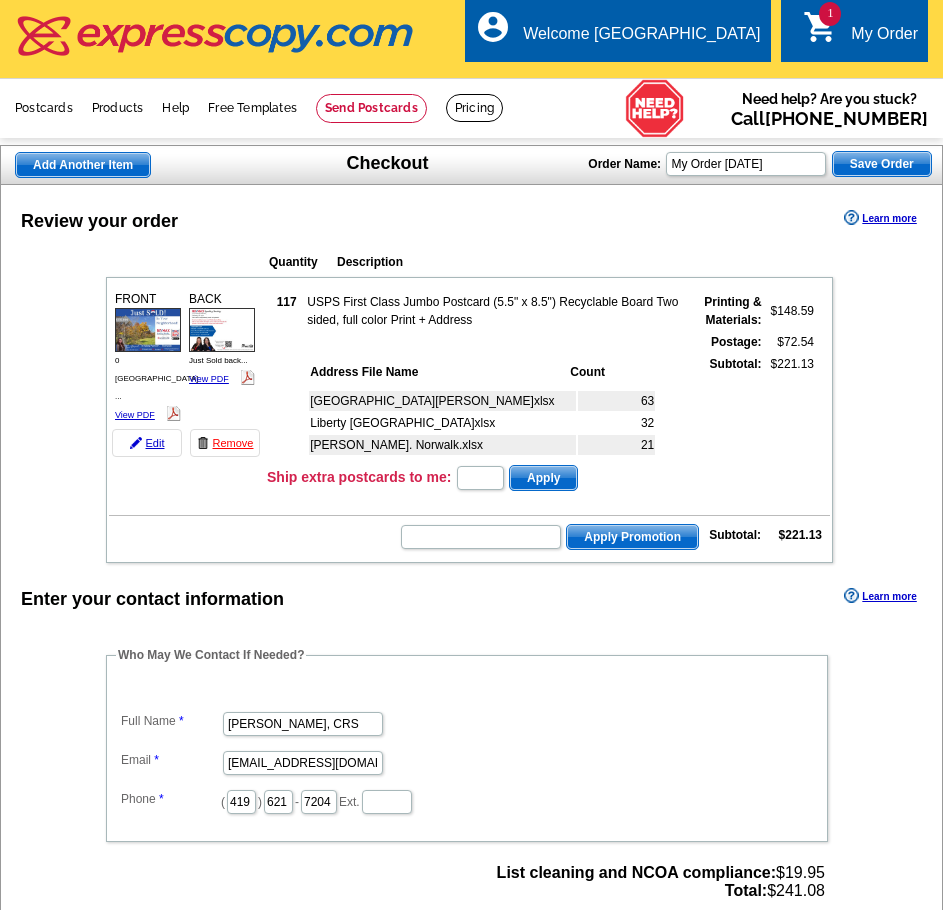 click on "Enter your contact information
Learn more
Who May We Contact If Needed?
Full Name
Victoria         Borger, CRS
Email
Borgerhomes@msn.com
Phone
( 419 )  621  -  7204  Ext.
List cleaning and NCOA compliance:
$19.95
Total:  $241.08
Payment
Learn more
Single Payment
Split Payments
Pay using one of your saved credit cards." at bounding box center [471, 1110] 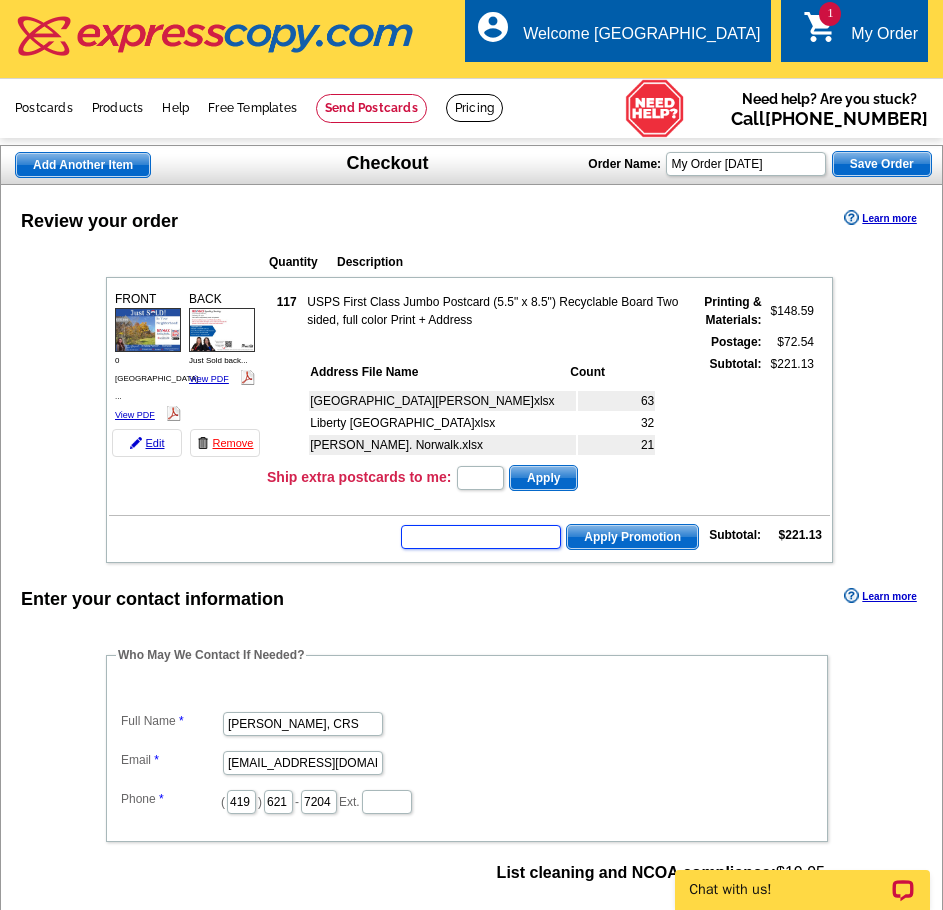click at bounding box center (481, 537) 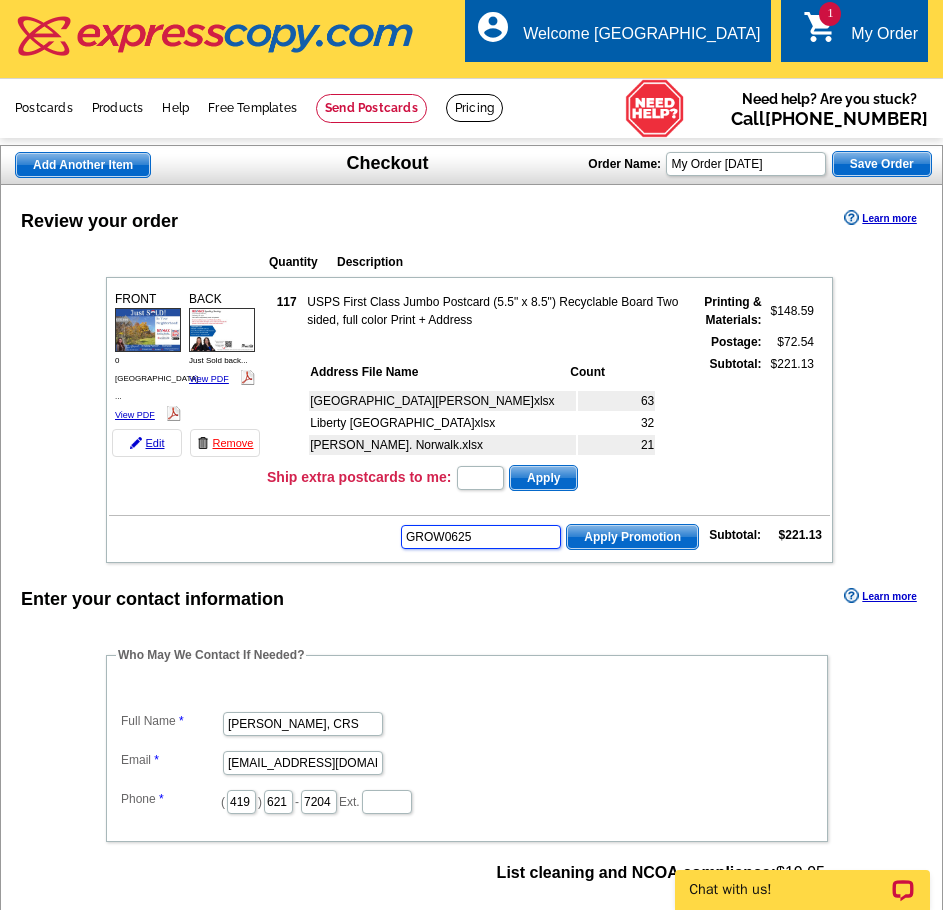 type on "GROW0625" 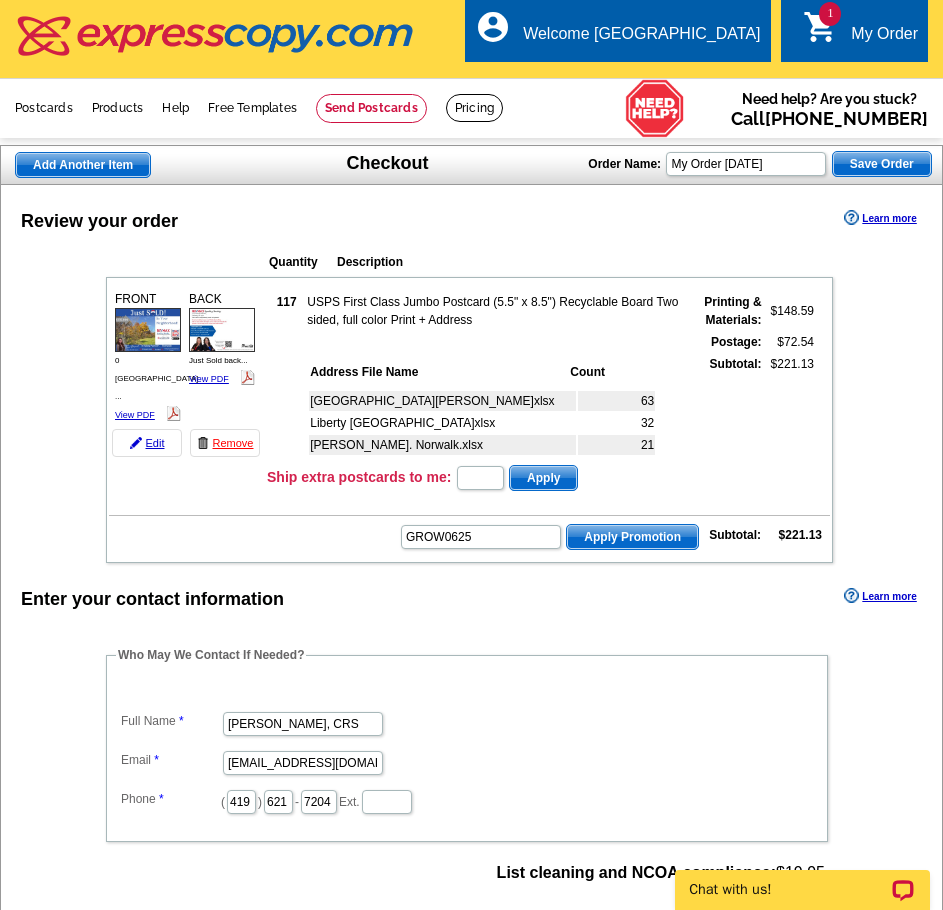 click on "Apply Promotion" at bounding box center (632, 537) 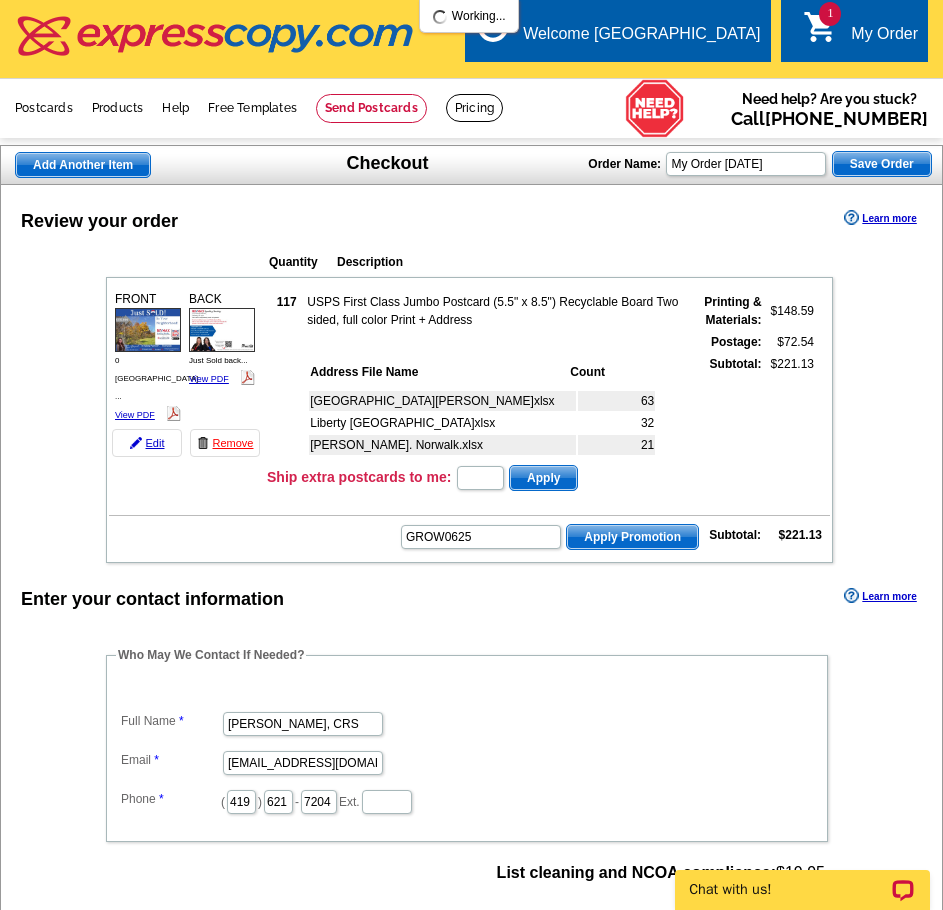 scroll, scrollTop: 0, scrollLeft: 0, axis: both 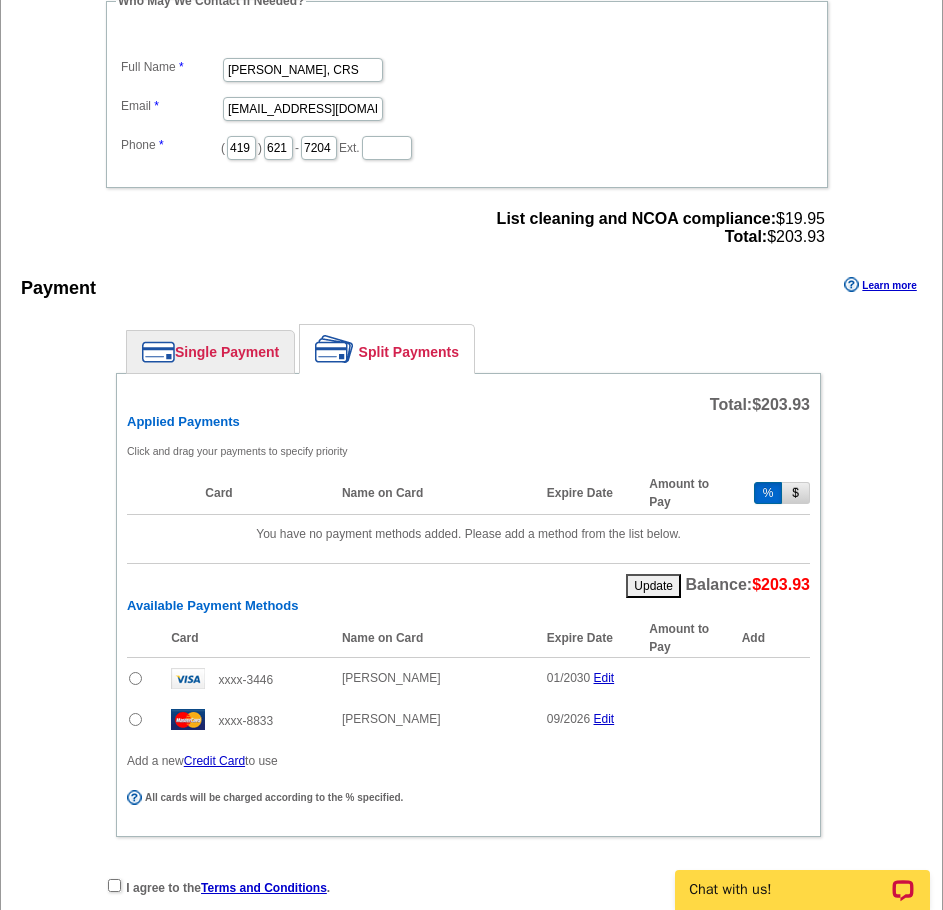 click at bounding box center [135, 678] 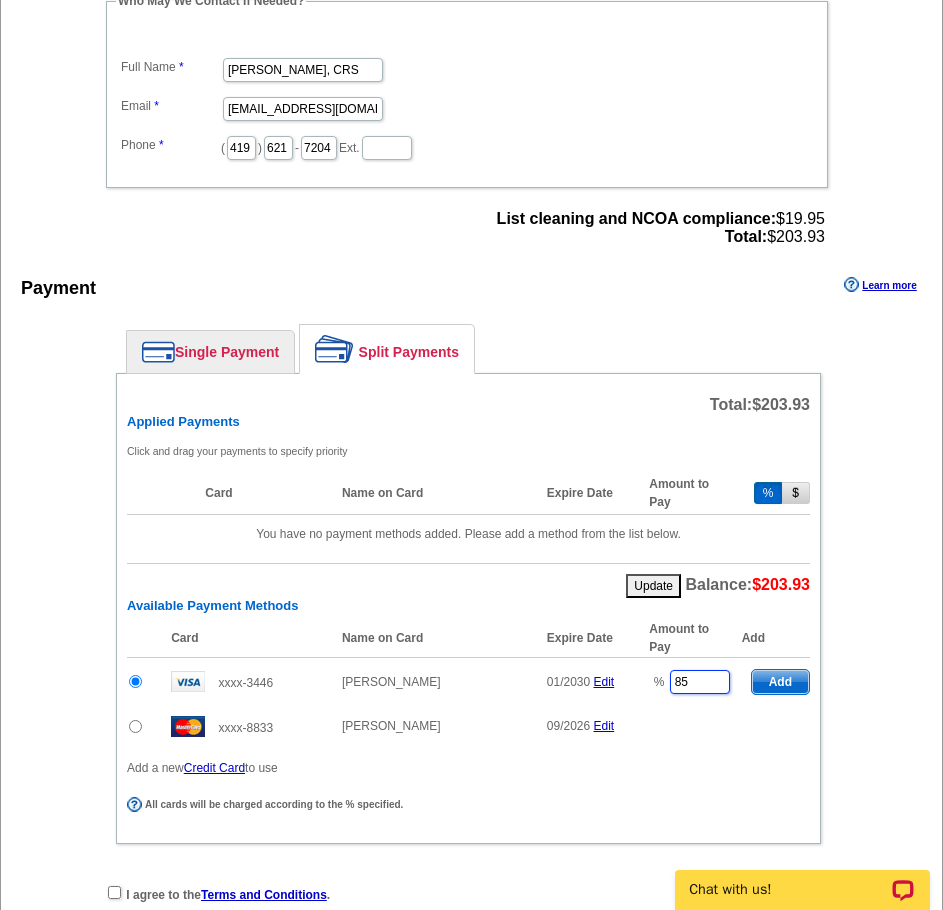 drag, startPoint x: 700, startPoint y: 679, endPoint x: 669, endPoint y: 677, distance: 31.06445 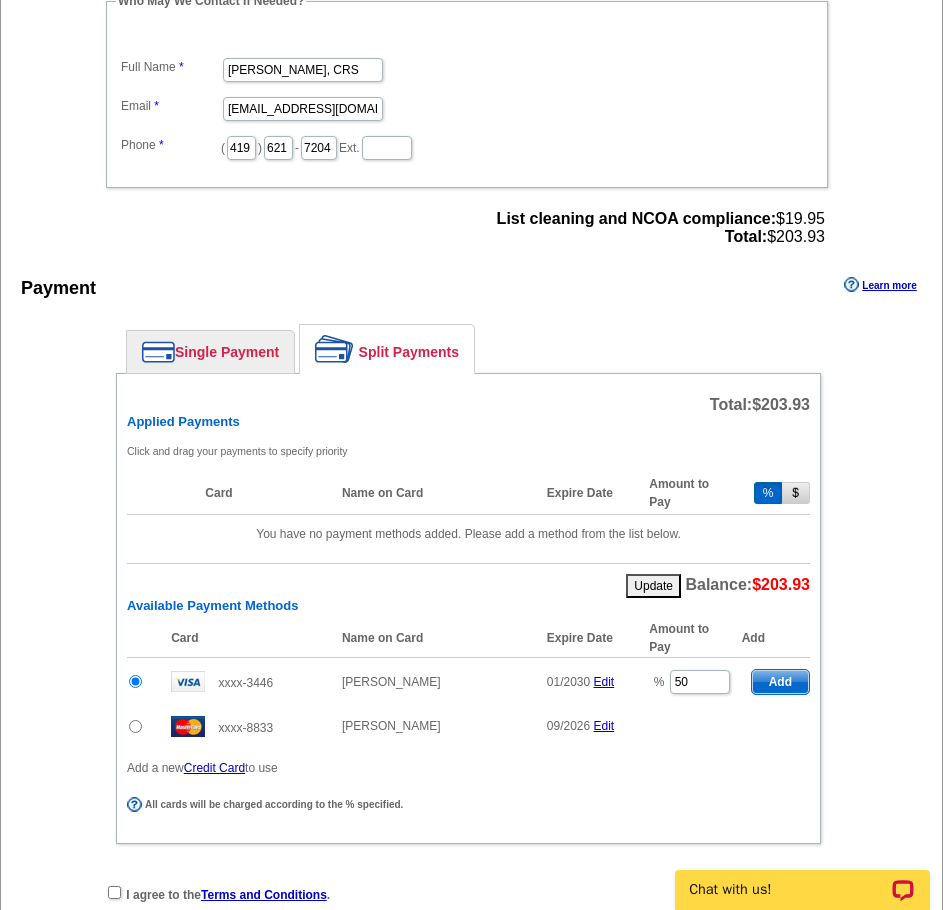 click on "Add" at bounding box center (780, 682) 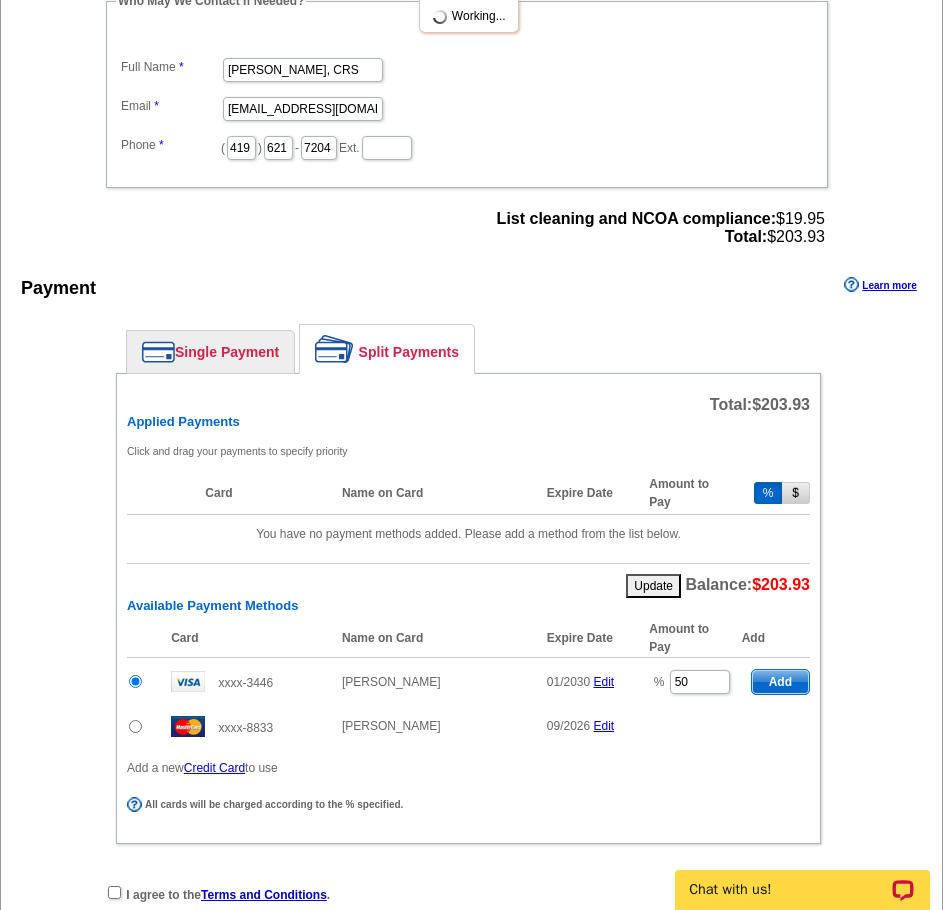 type on "85" 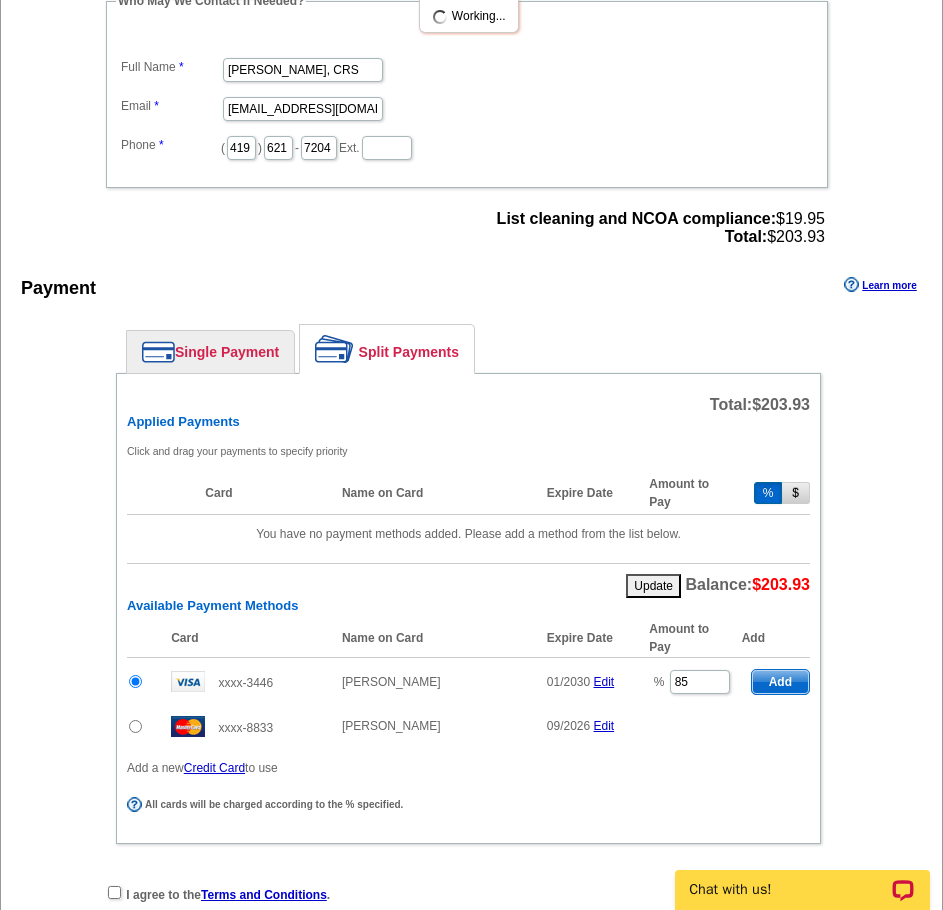 click at bounding box center (135, 726) 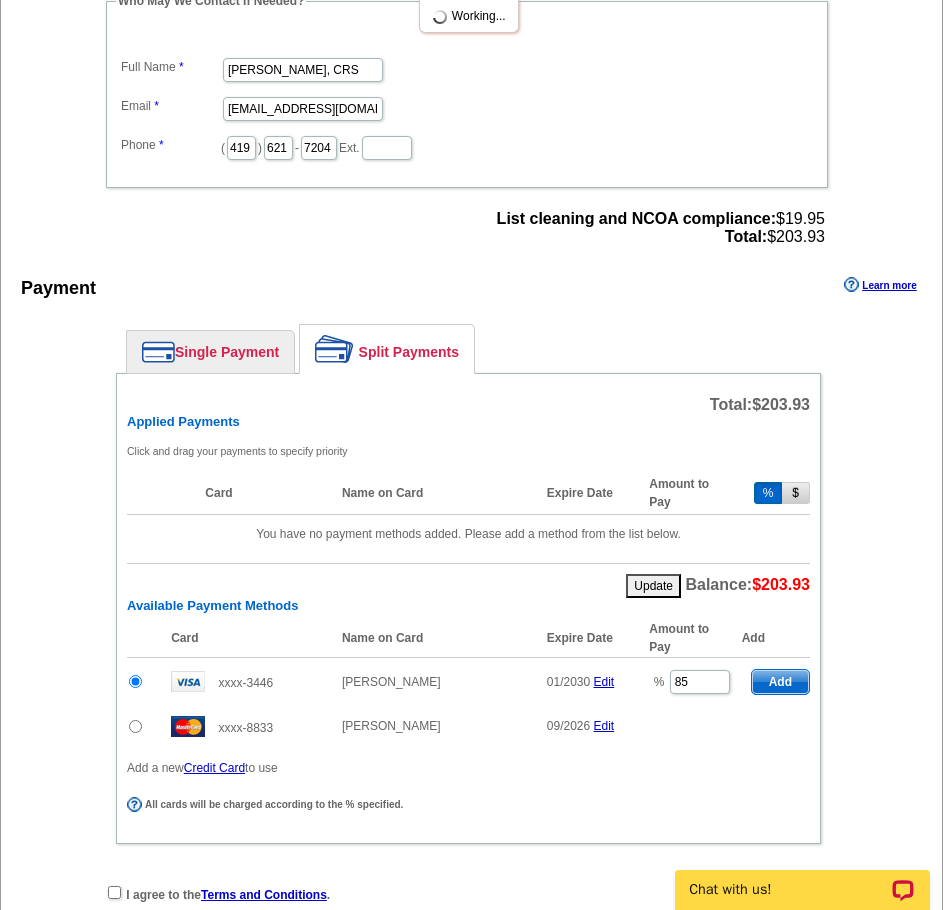 radio on "true" 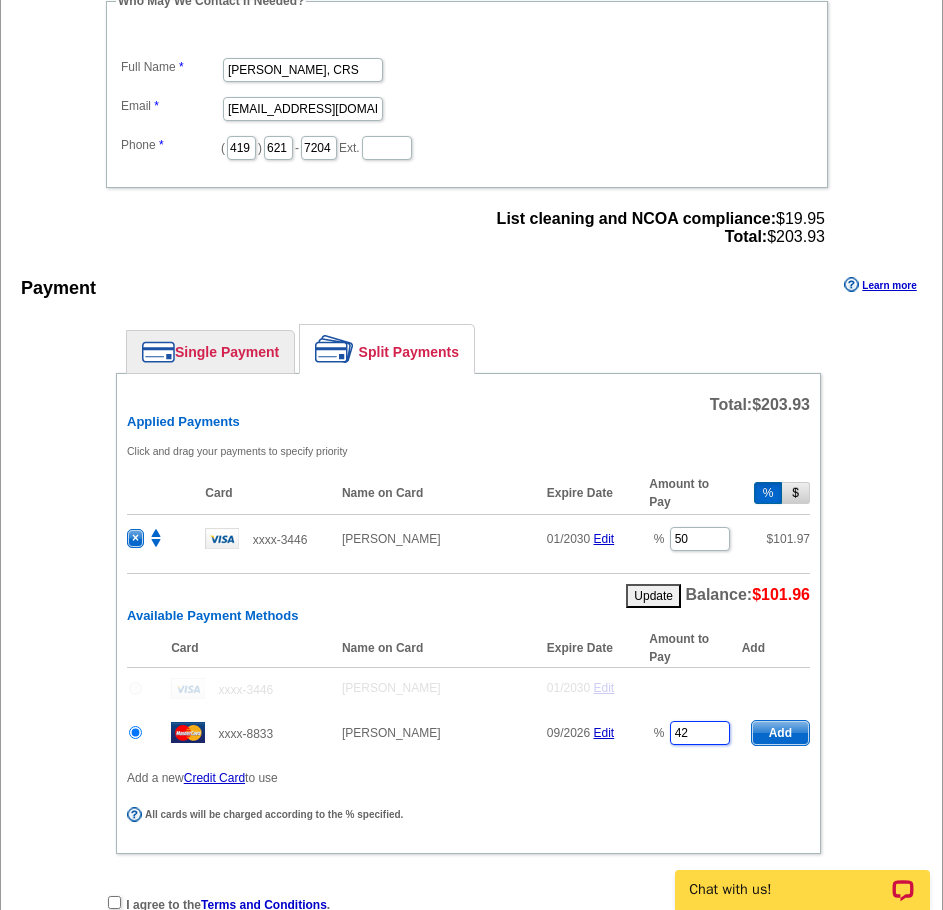 drag, startPoint x: 703, startPoint y: 735, endPoint x: 641, endPoint y: 734, distance: 62.008064 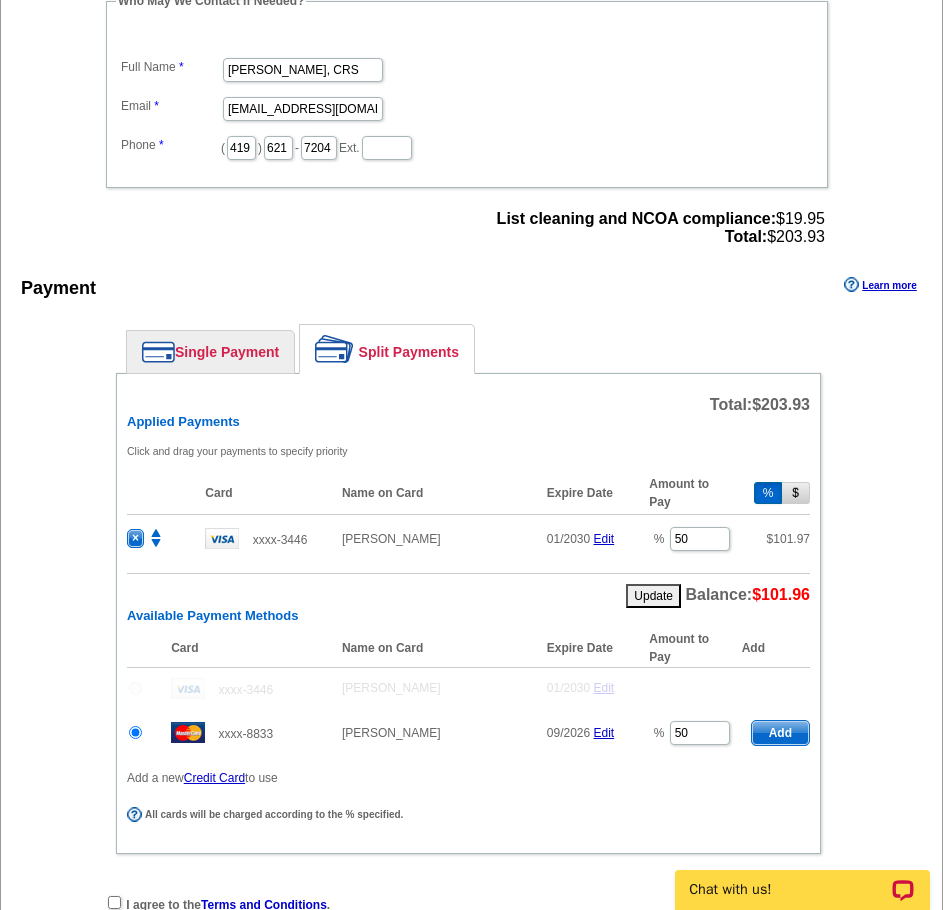 click on "Add" at bounding box center (780, 733) 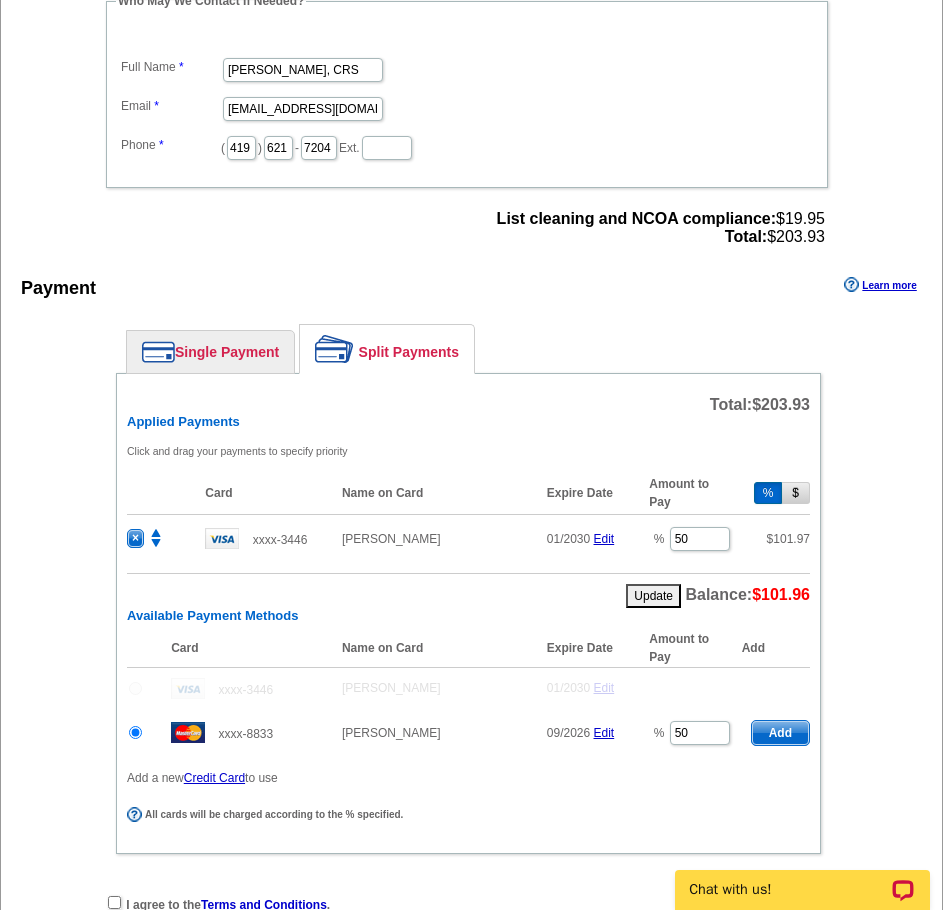 type on "42" 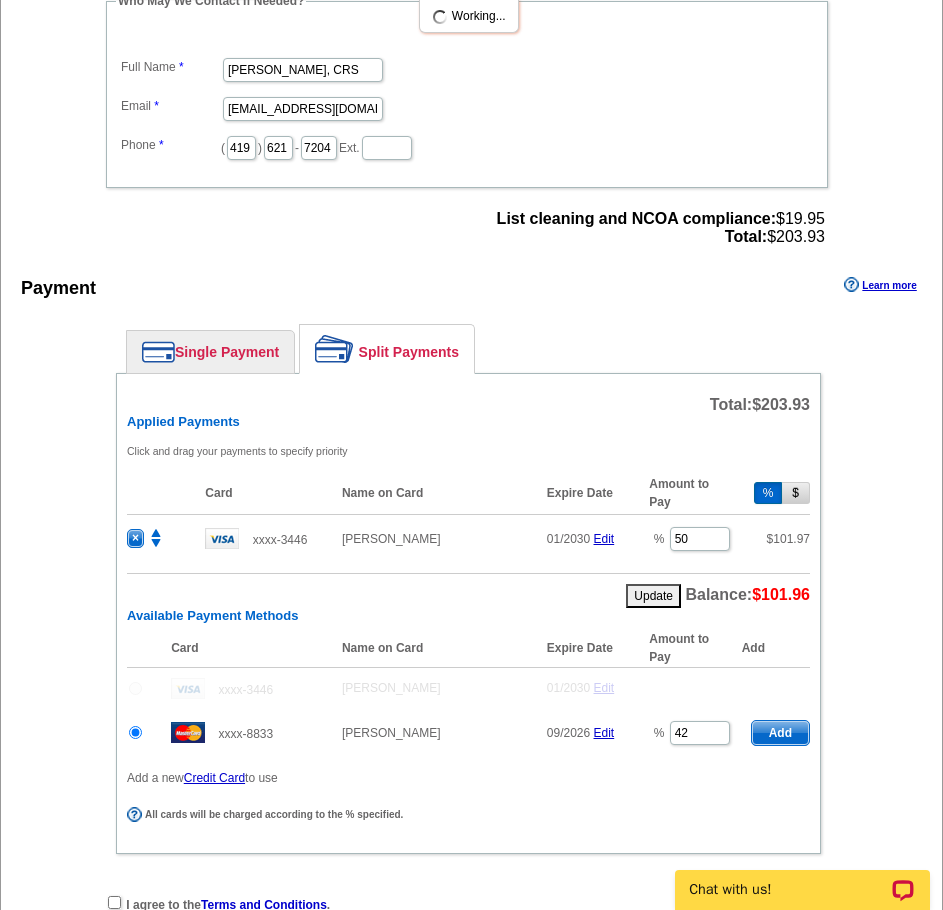 radio on "false" 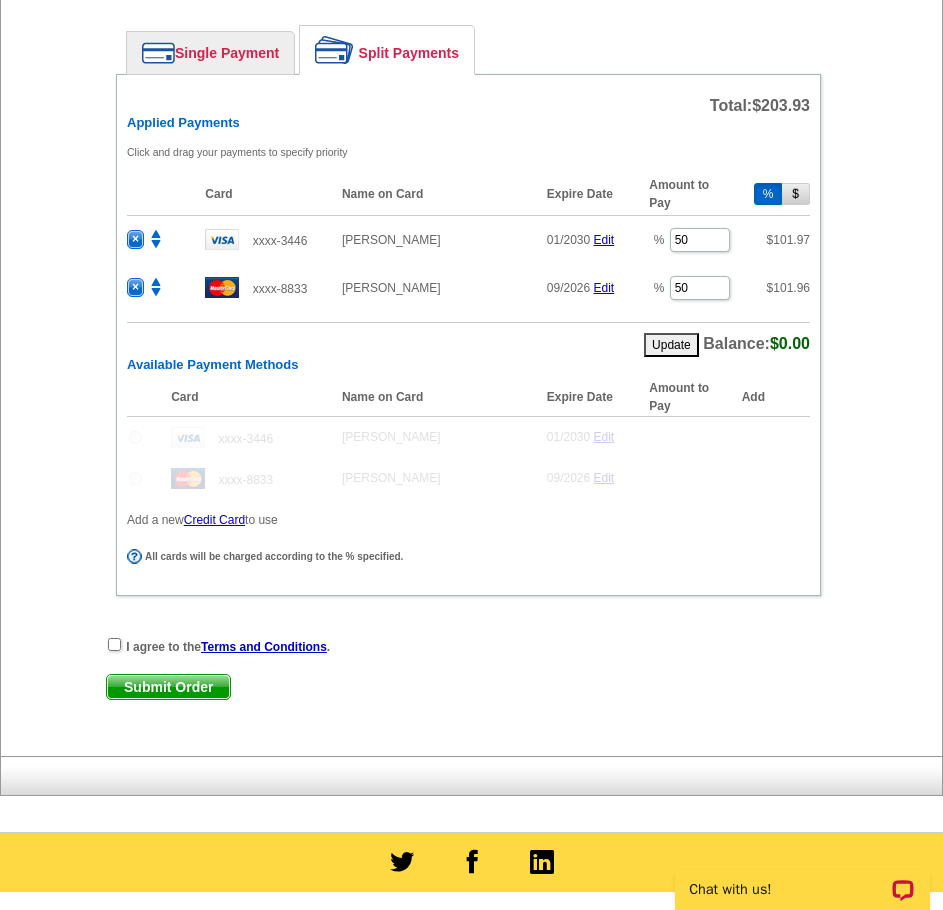 scroll, scrollTop: 1000, scrollLeft: 0, axis: vertical 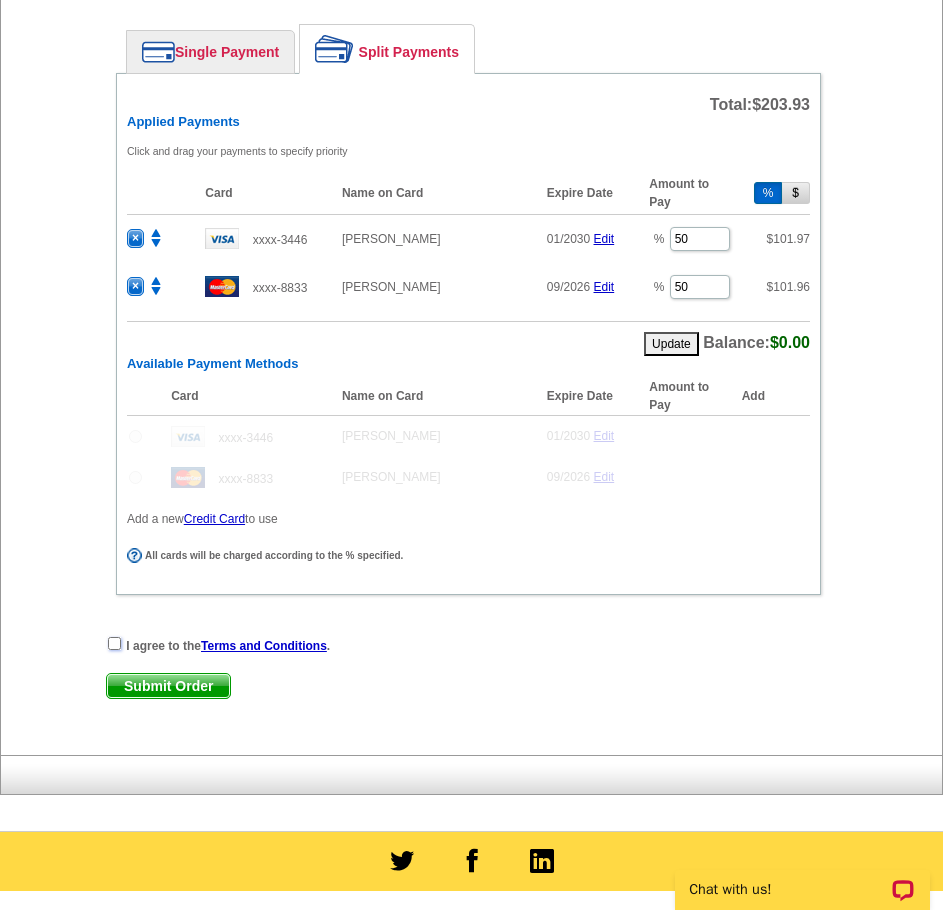 click at bounding box center [114, 643] 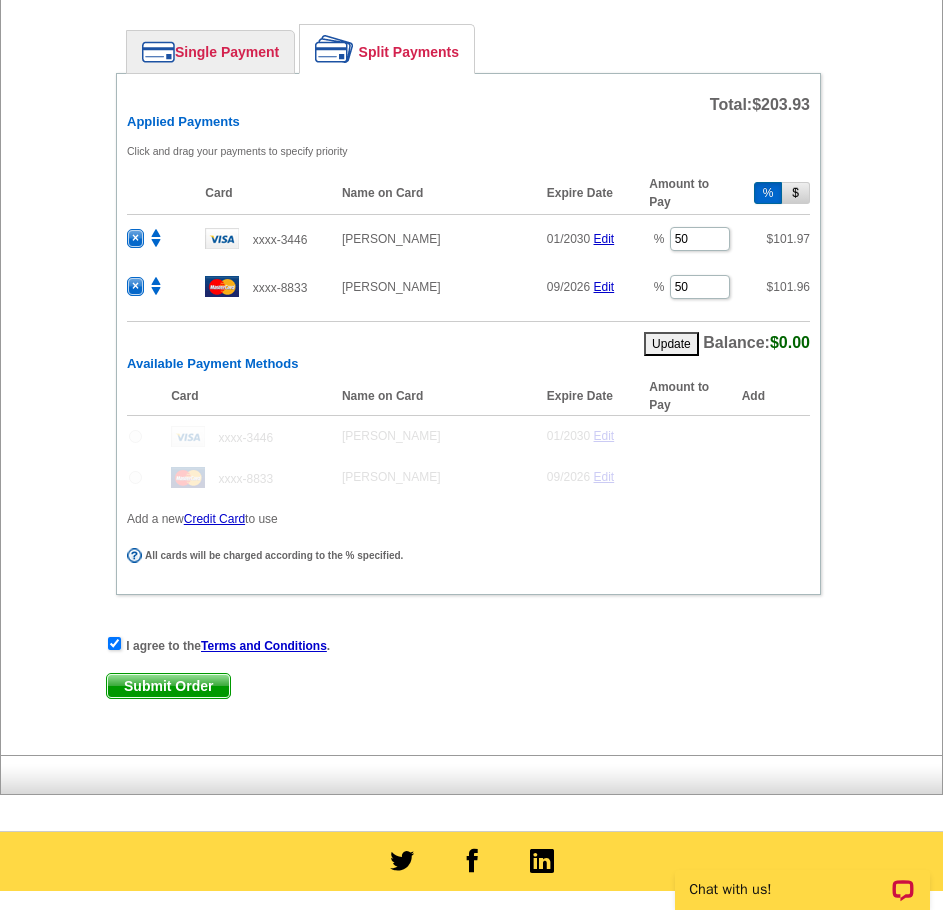 click on "Submit Order" at bounding box center [168, 686] 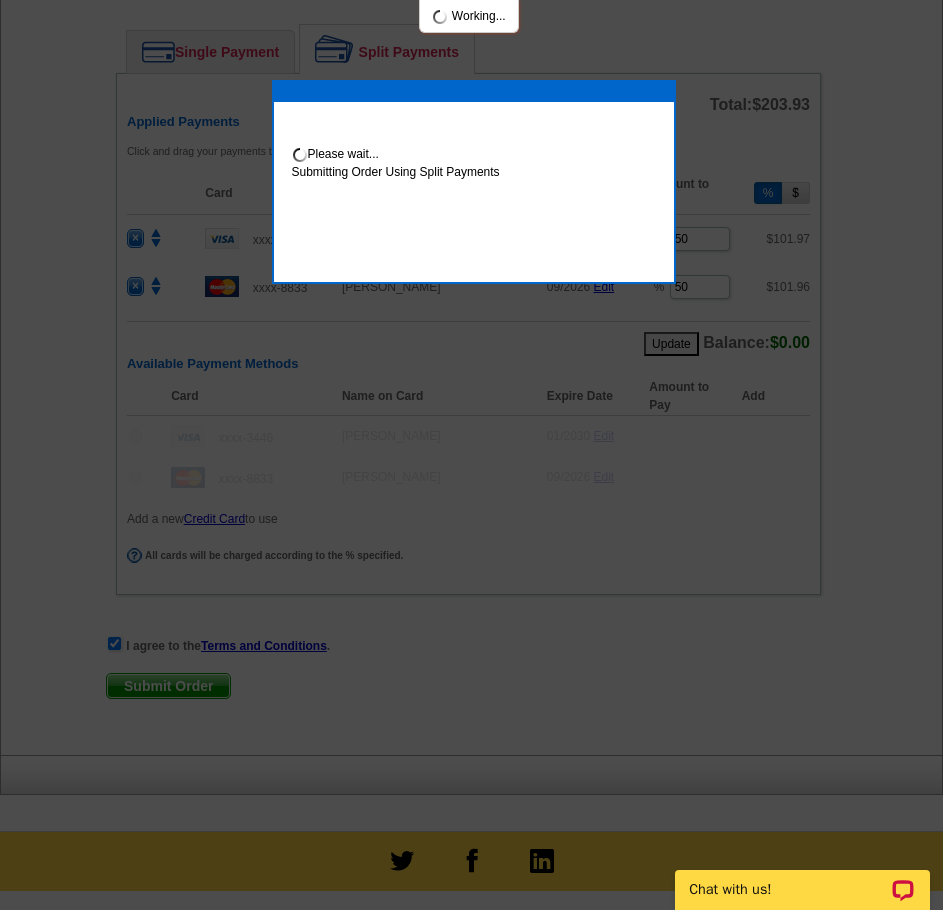 scroll, scrollTop: 1101, scrollLeft: 0, axis: vertical 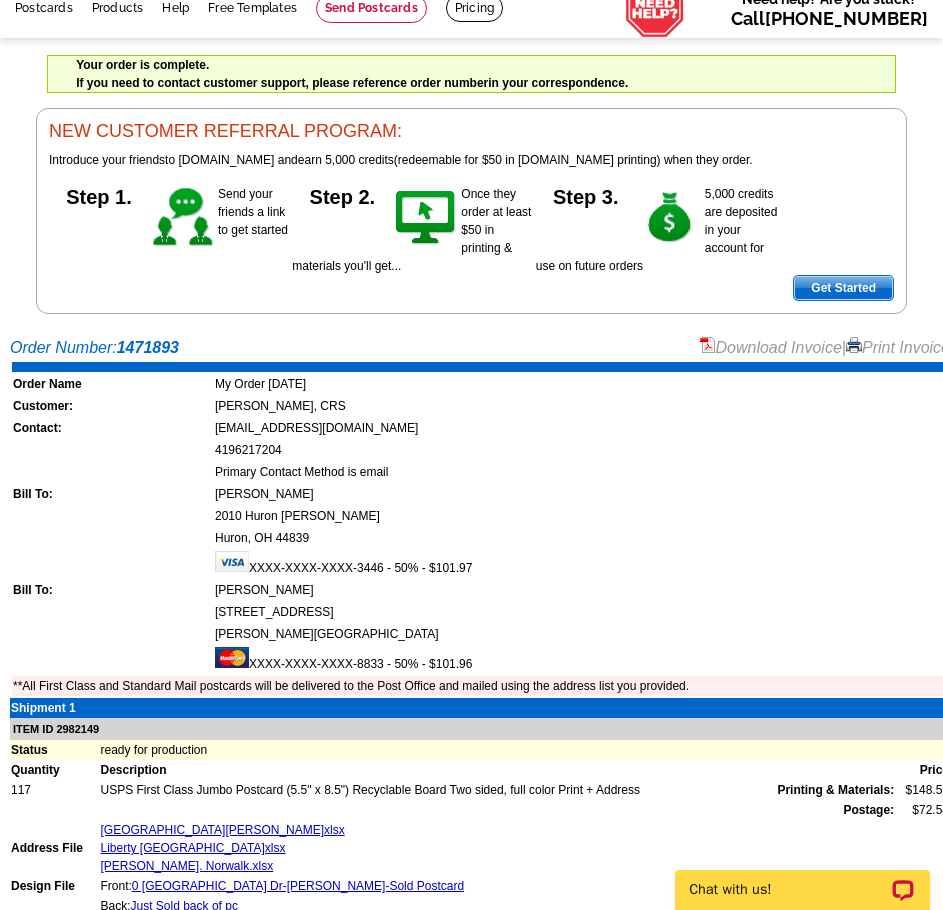 click on "Download Invoice" at bounding box center (771, 347) 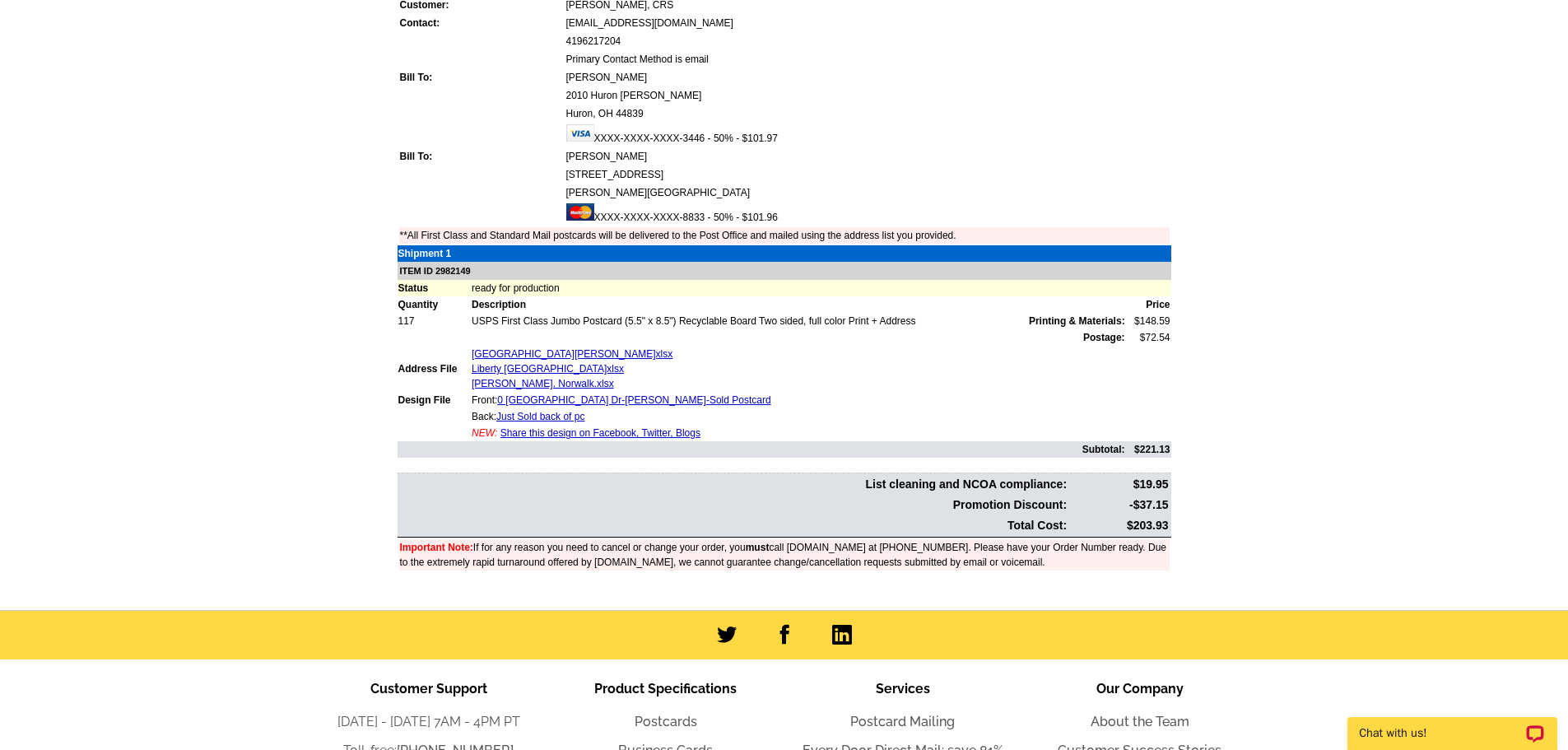 scroll, scrollTop: 329, scrollLeft: 0, axis: vertical 